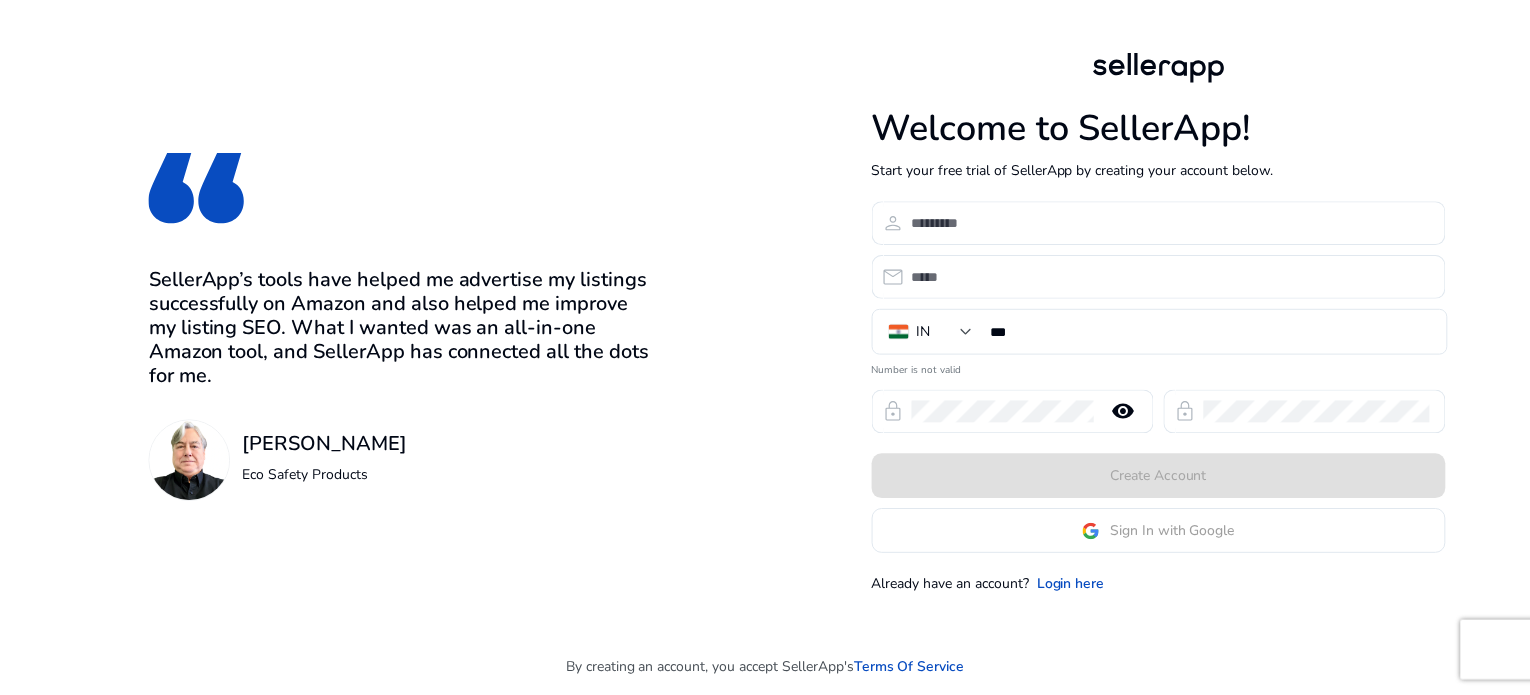 scroll, scrollTop: 0, scrollLeft: 0, axis: both 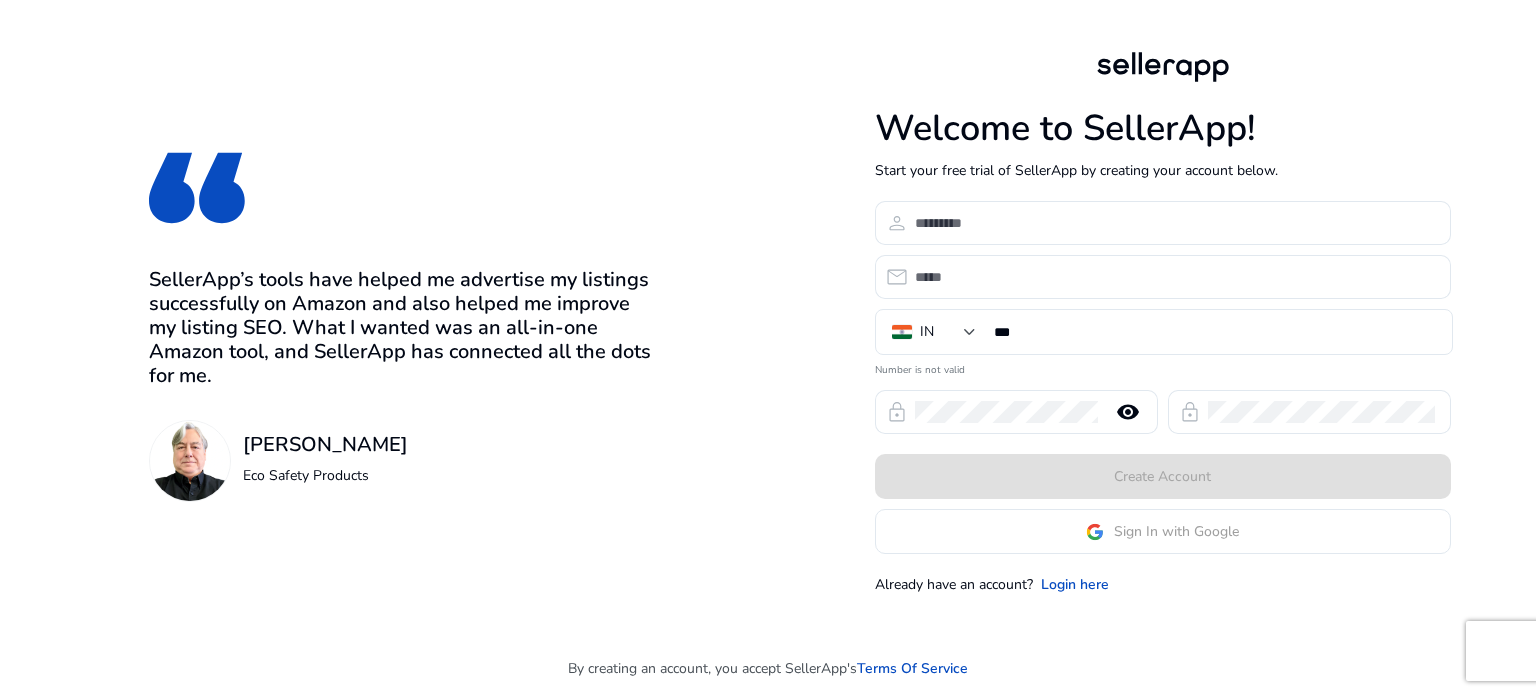 click on "Sign In with Google" 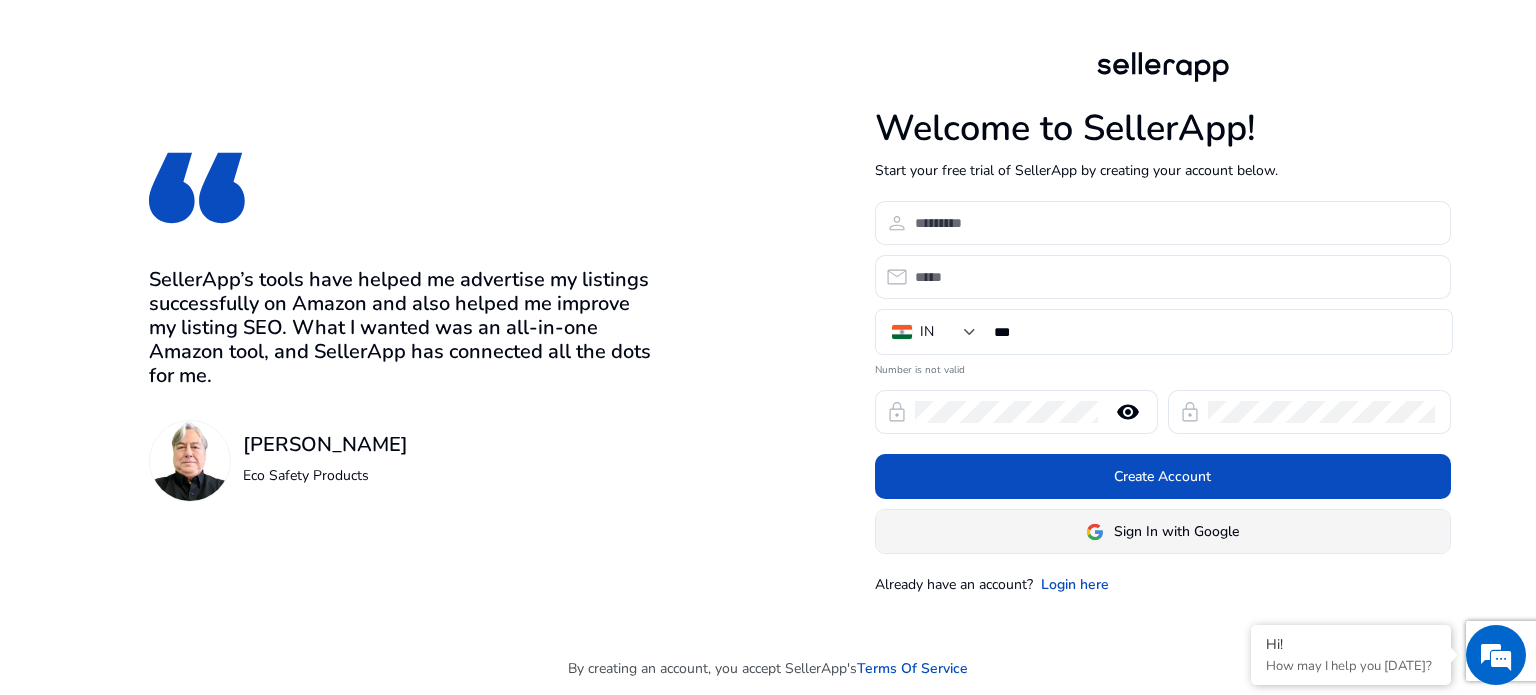 click 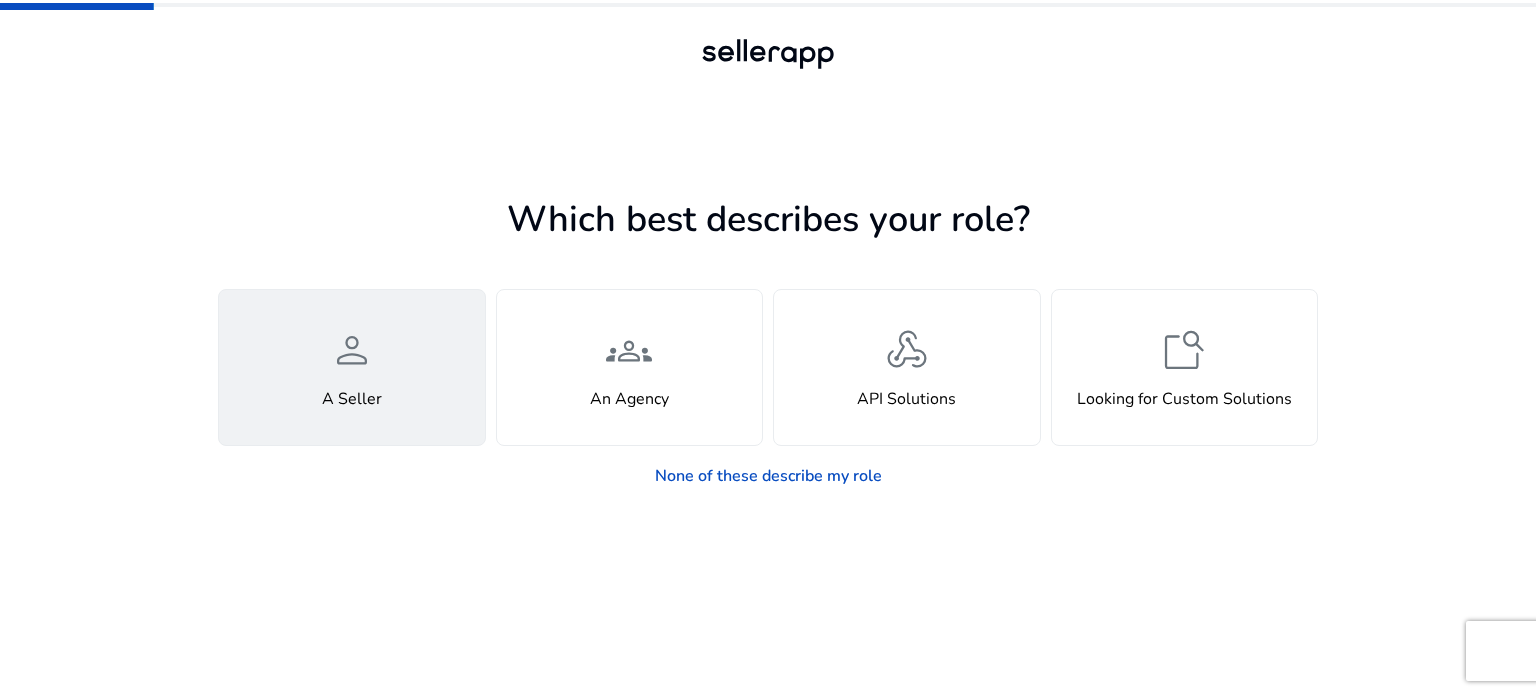 click on "person  A Seller" 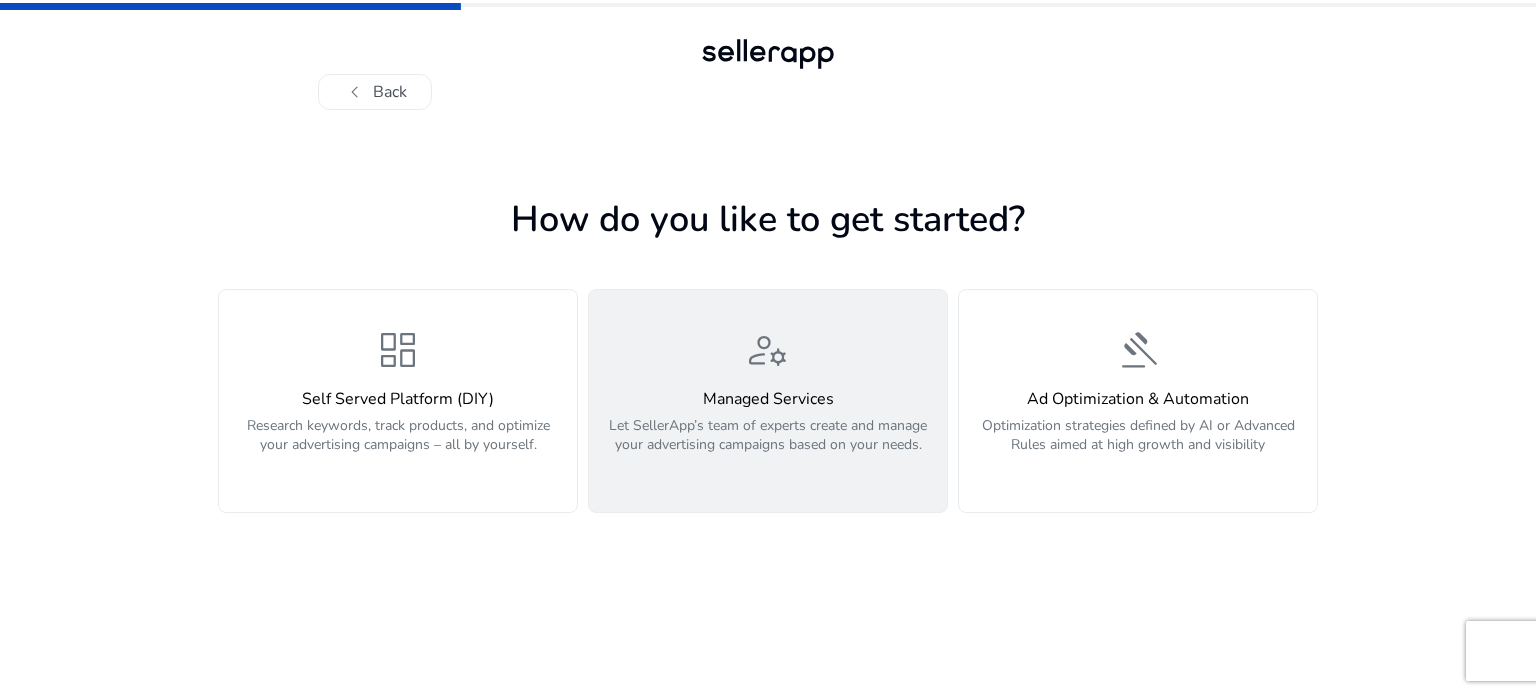 click on "Let SellerApp’s team of experts create and manage your advertising campaigns based on your needs." 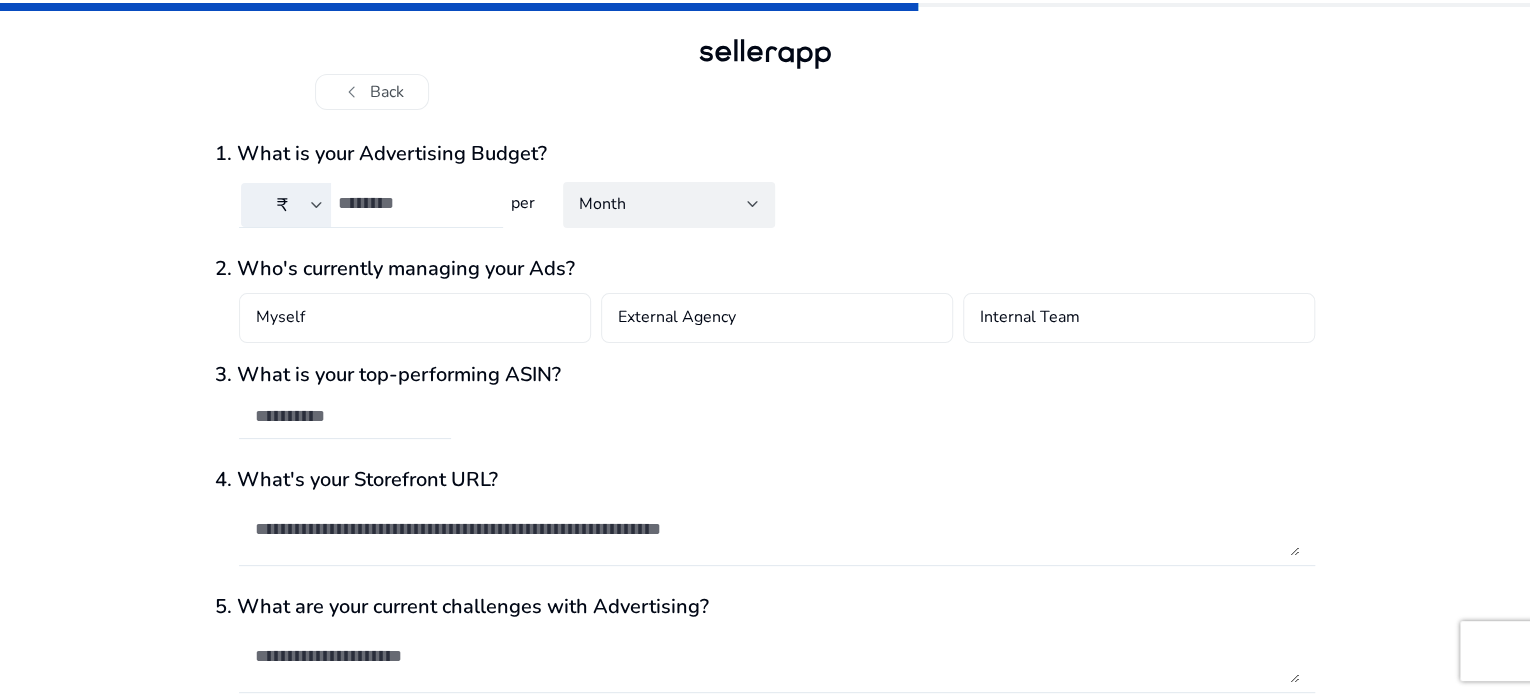 click at bounding box center [412, 203] 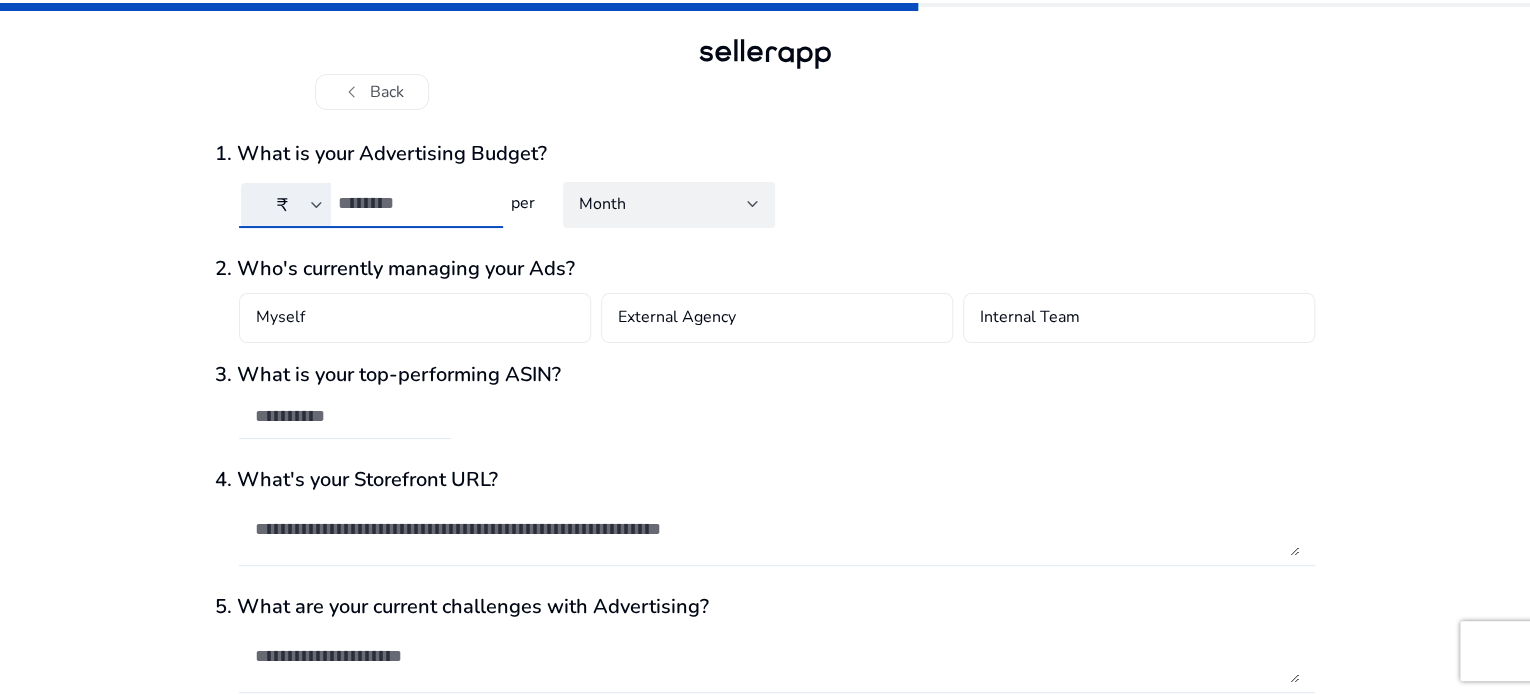 scroll, scrollTop: 0, scrollLeft: 0, axis: both 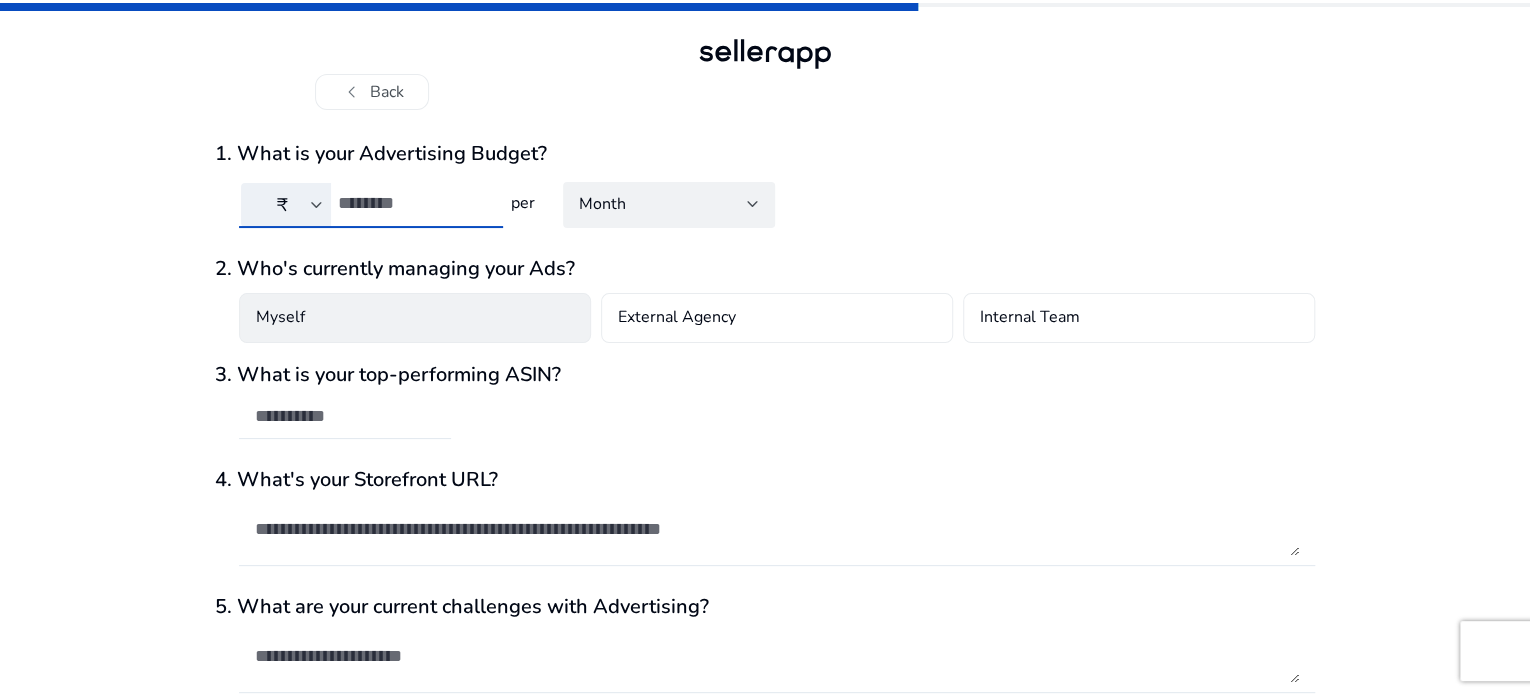 type on "******" 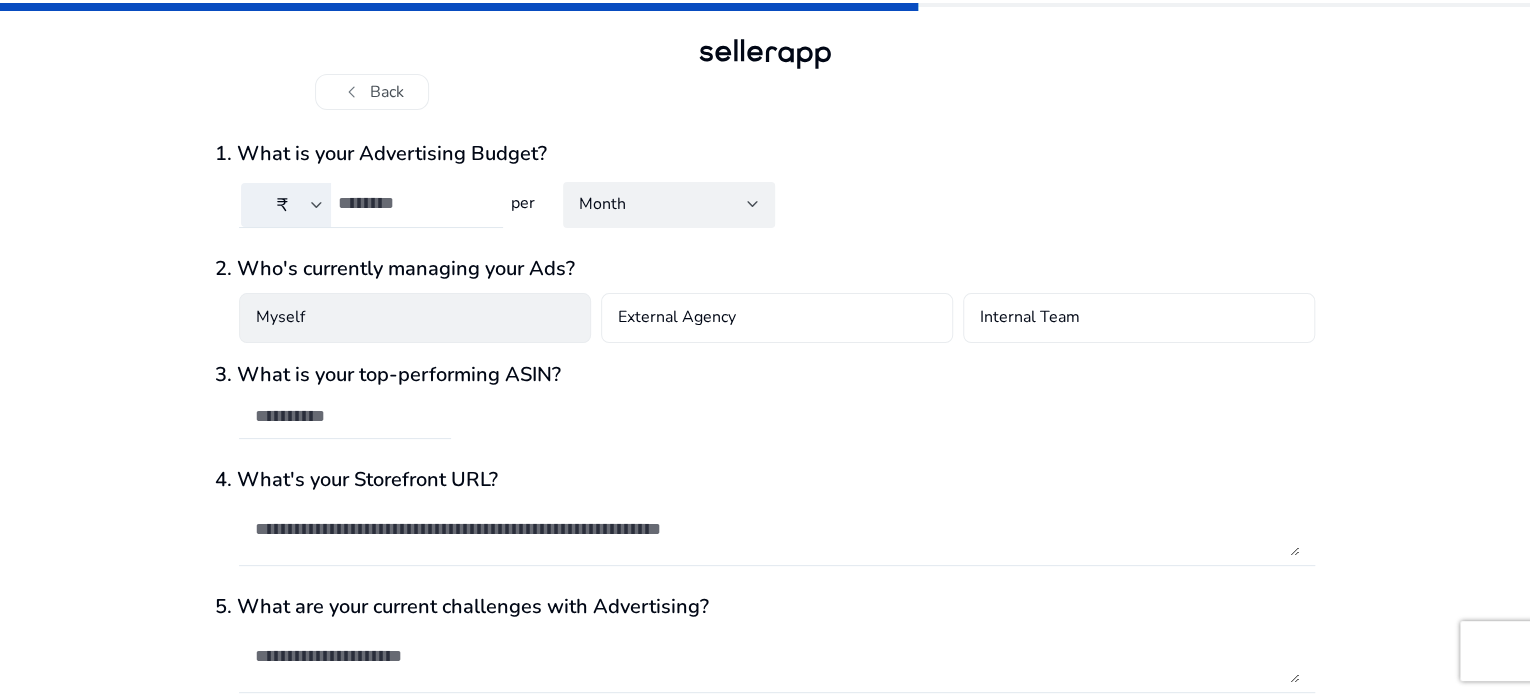 click on "Myself" 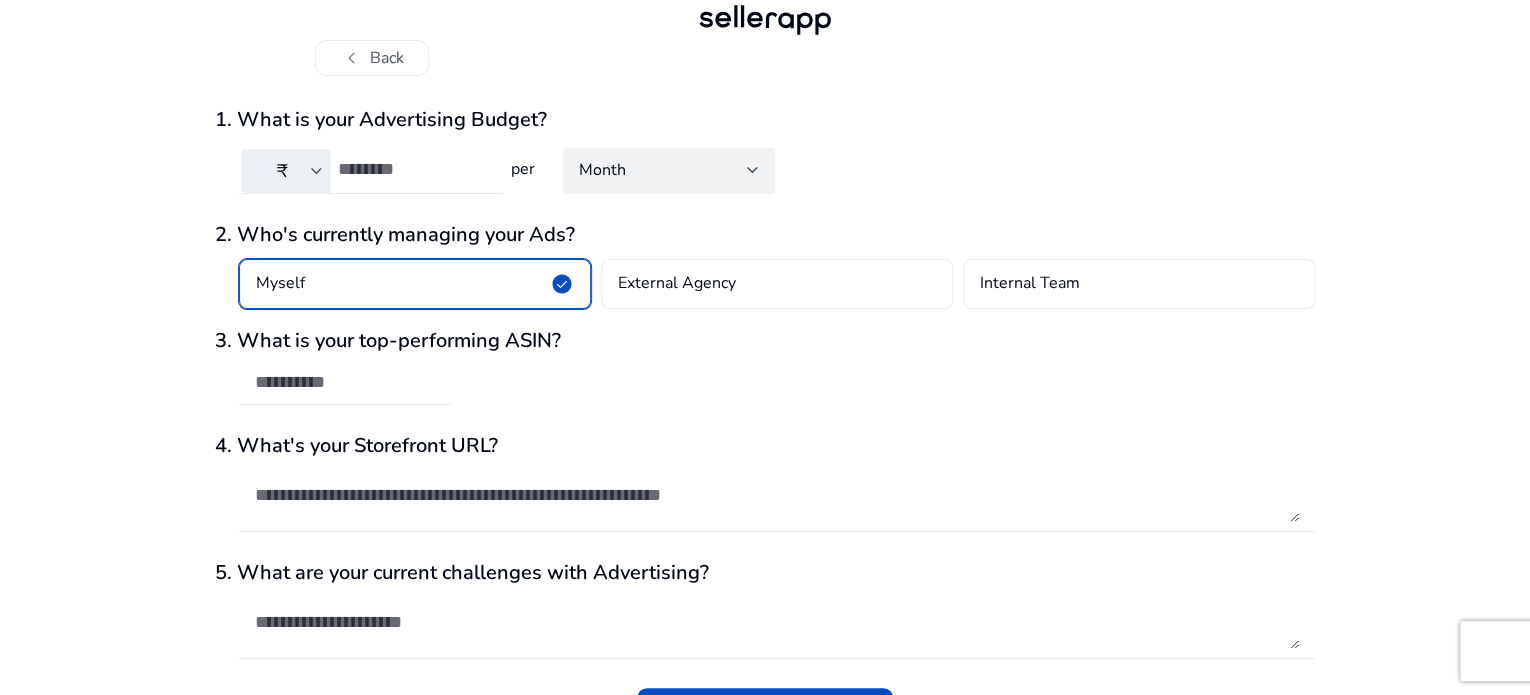 scroll, scrollTop: 87, scrollLeft: 0, axis: vertical 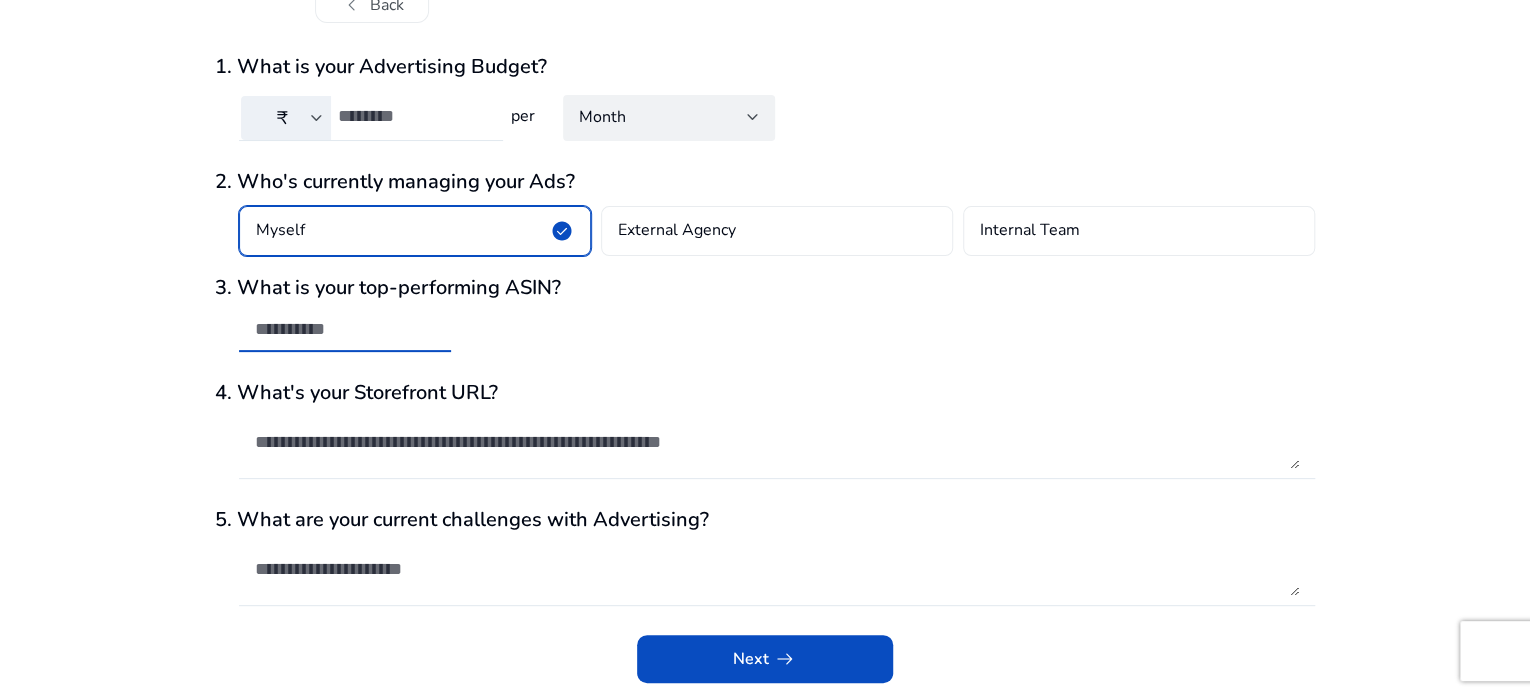 click at bounding box center (345, 329) 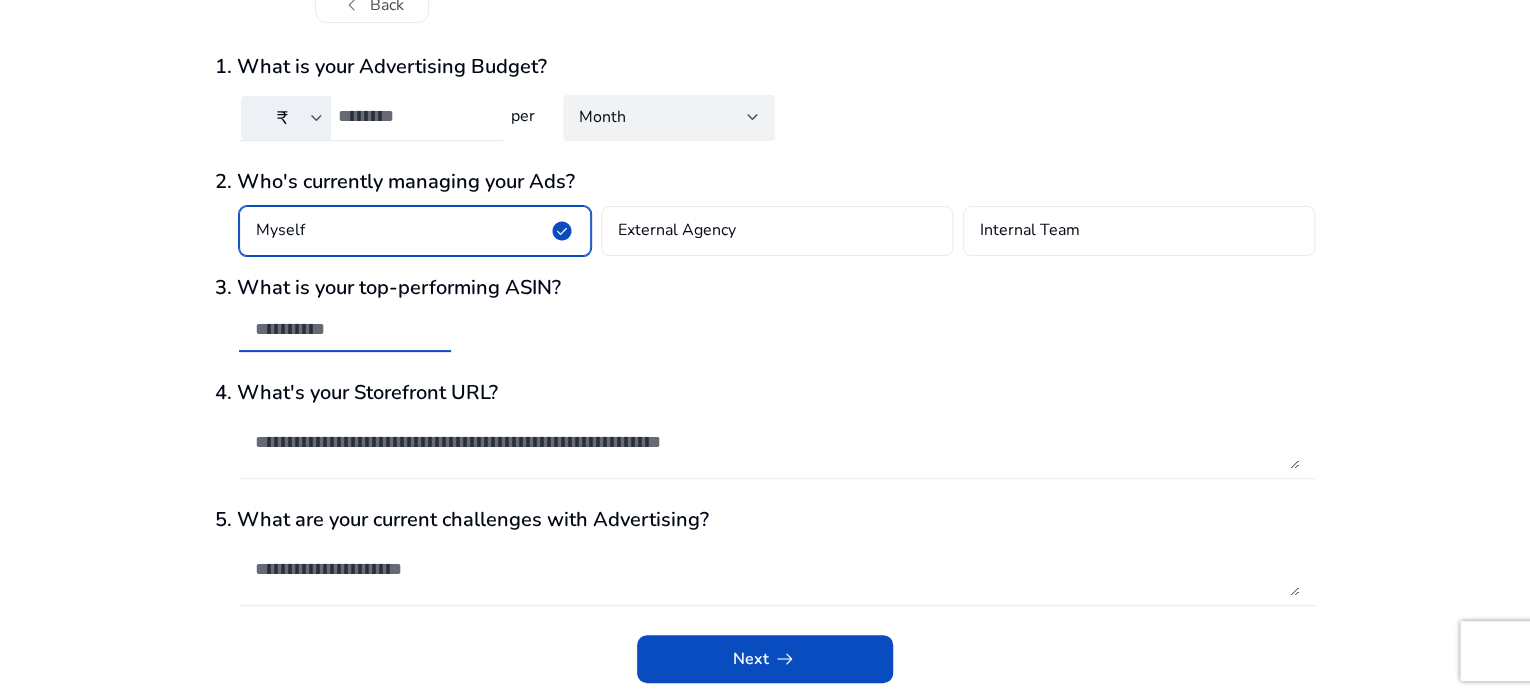 paste on "**********" 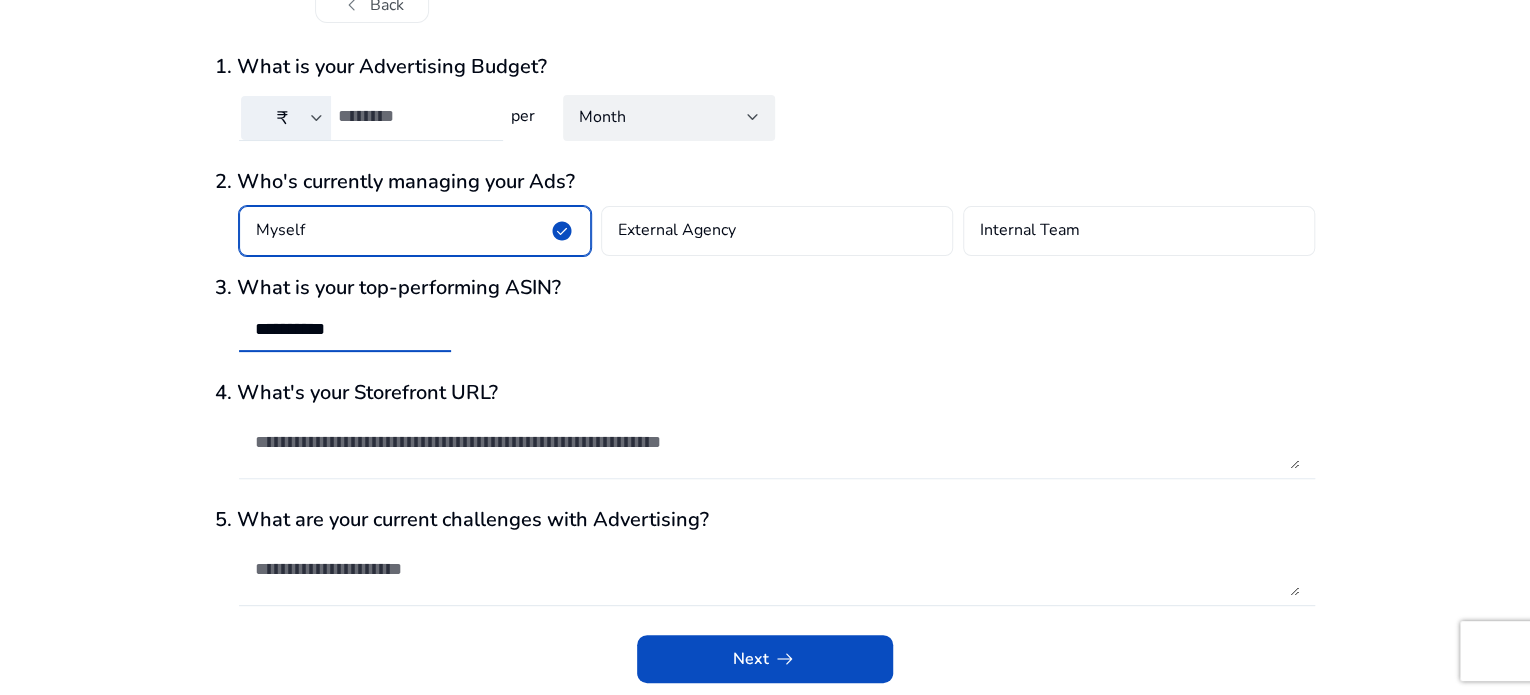 type on "**********" 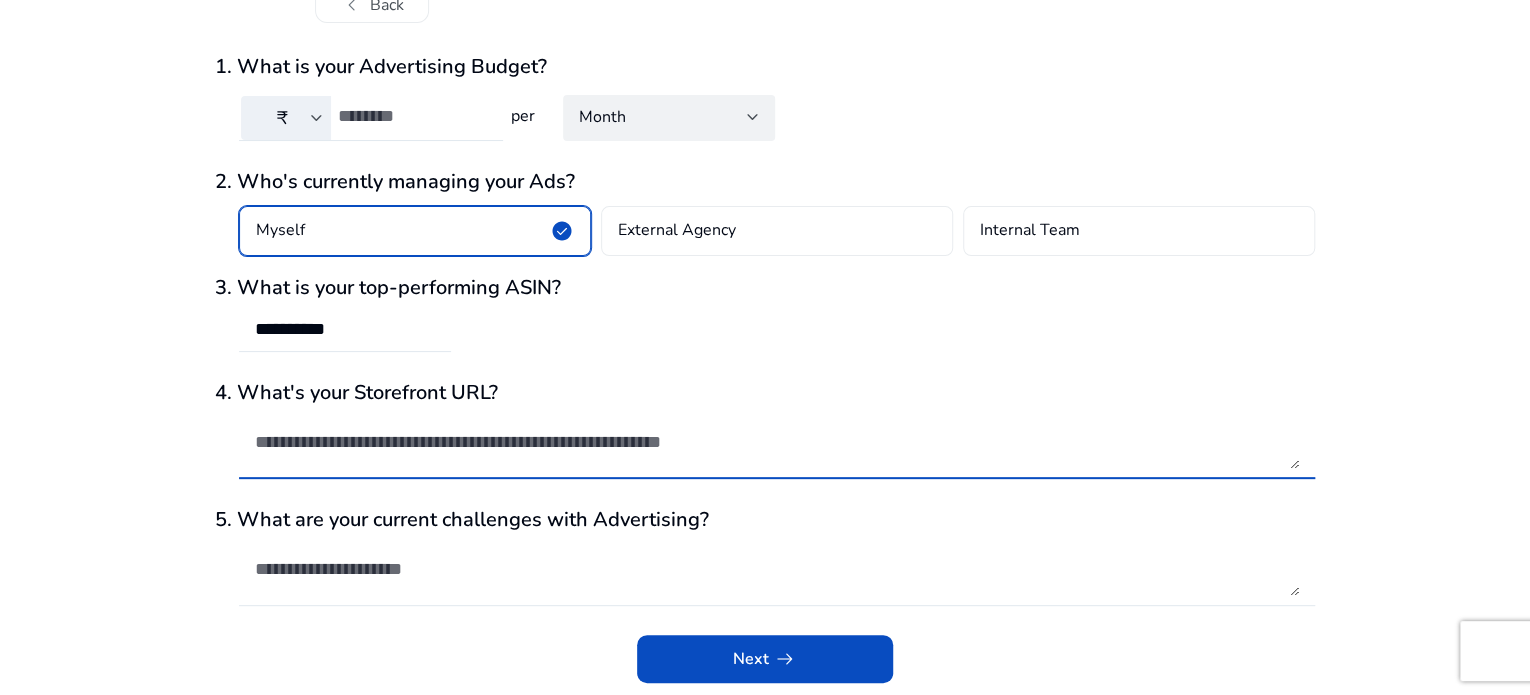 click at bounding box center [777, 442] 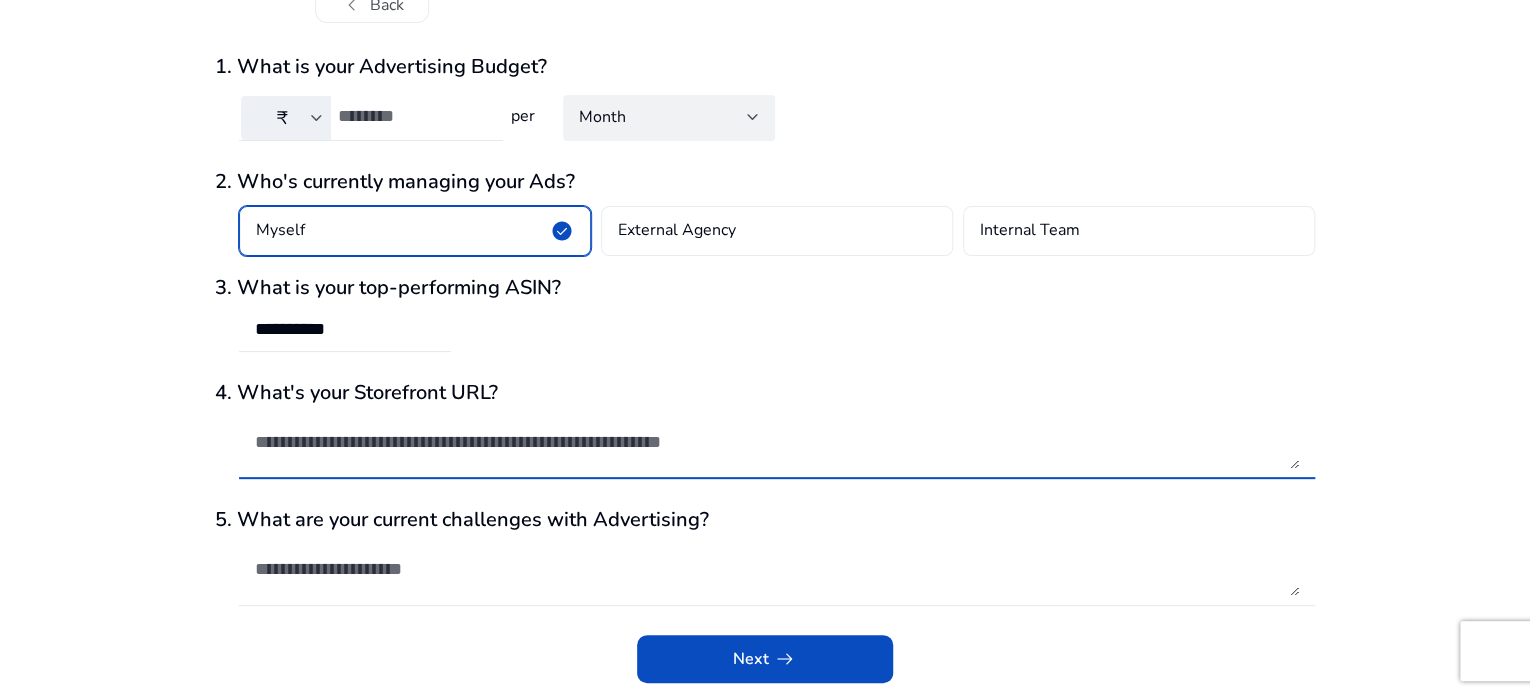 paste on "**********" 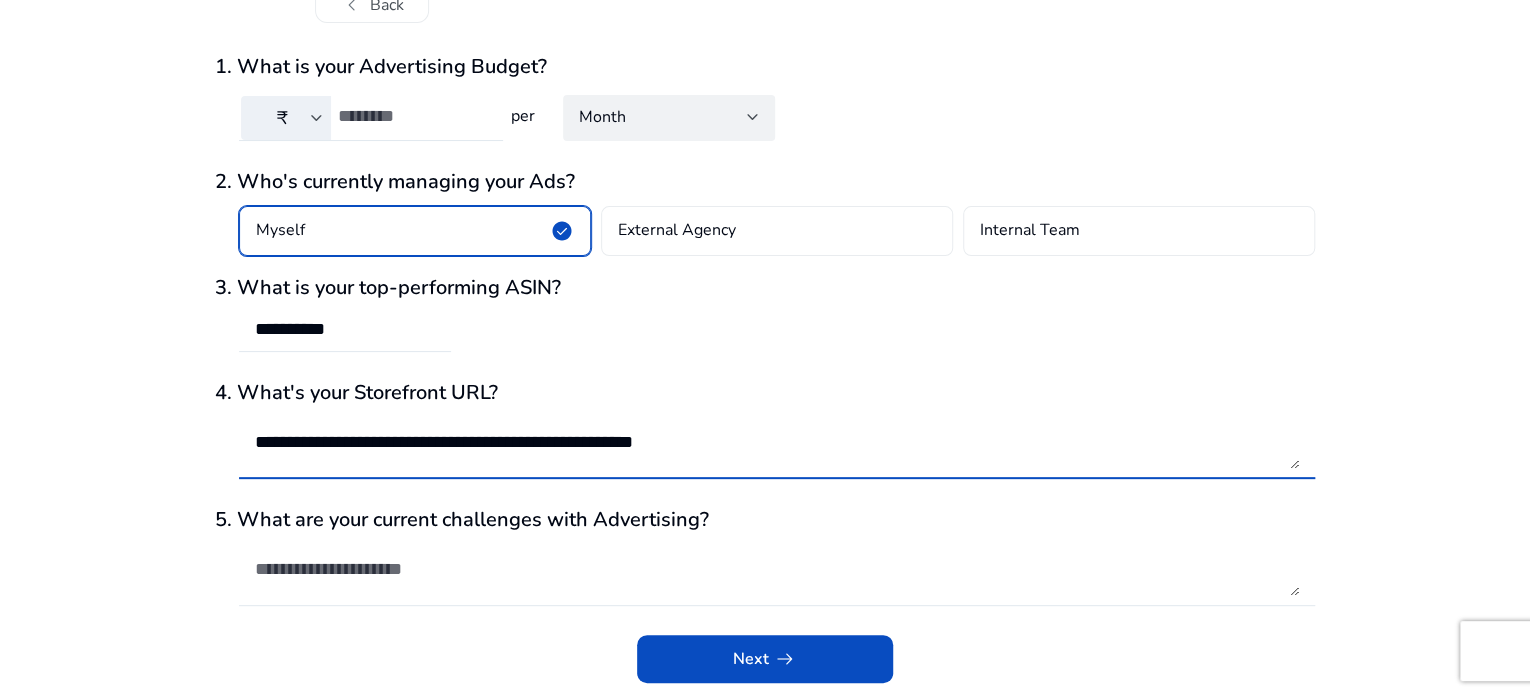 type on "**********" 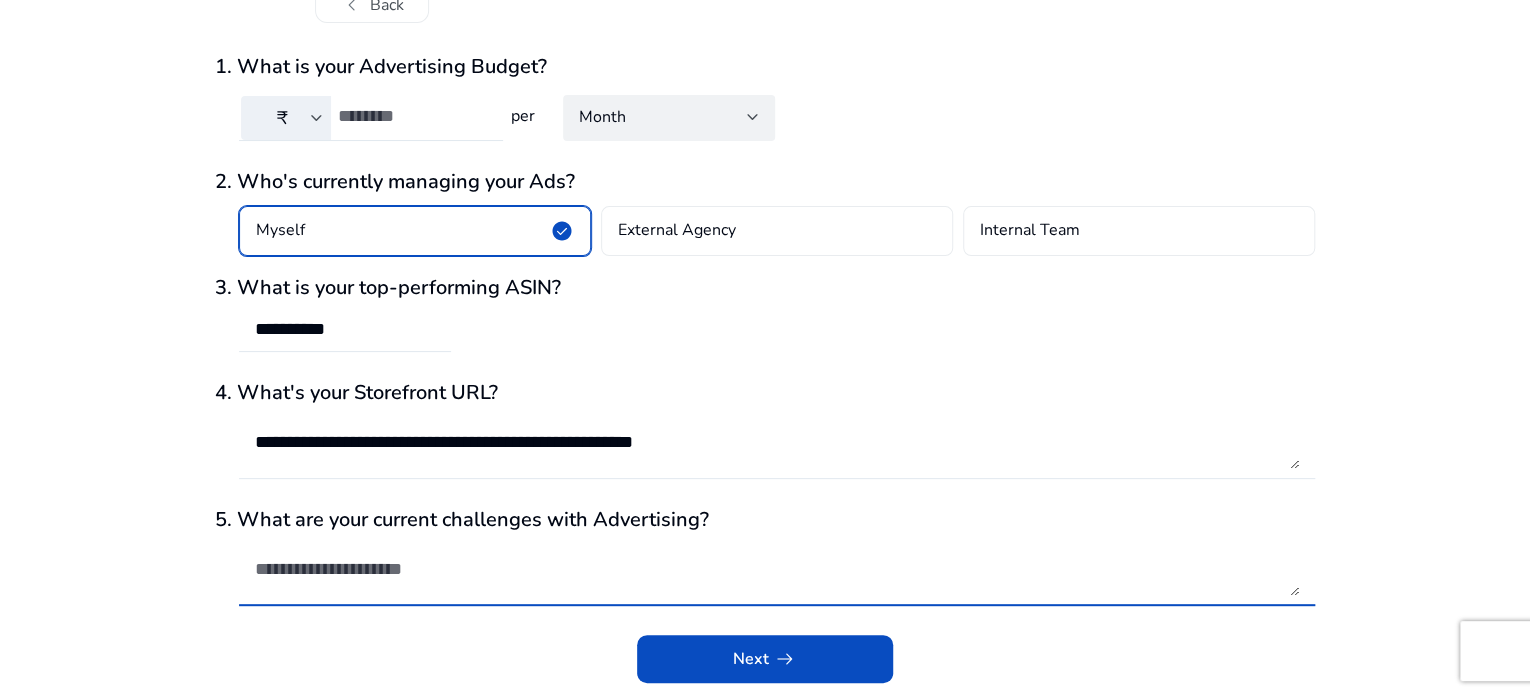 click at bounding box center [777, 569] 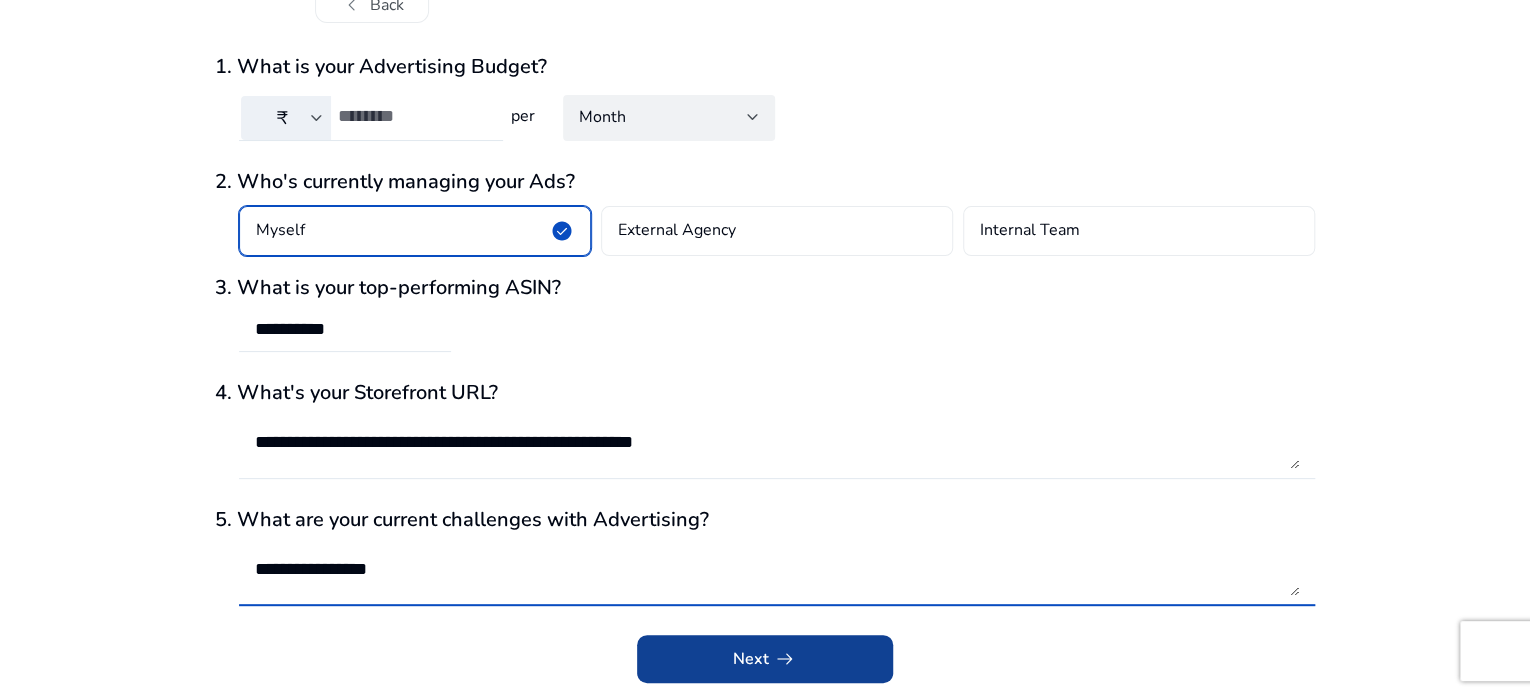 type on "**********" 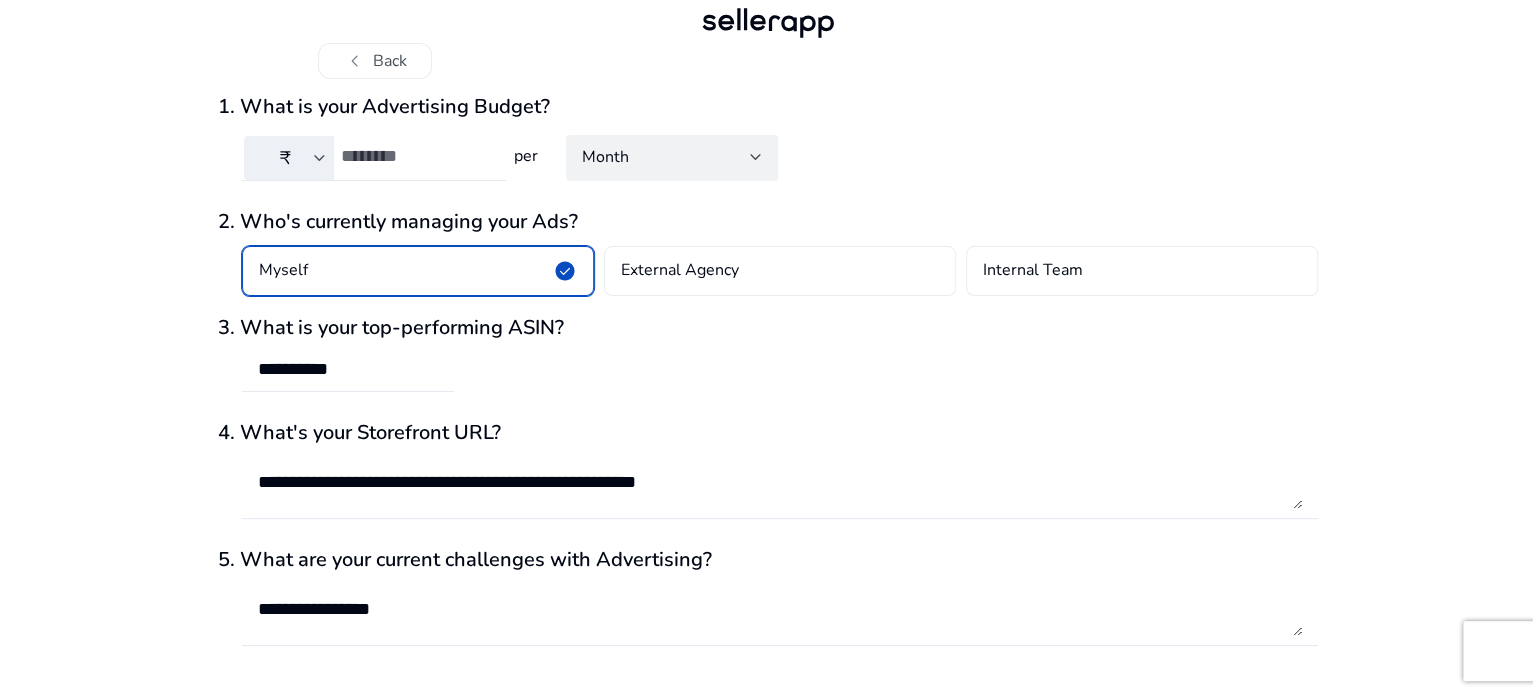 scroll, scrollTop: 0, scrollLeft: 0, axis: both 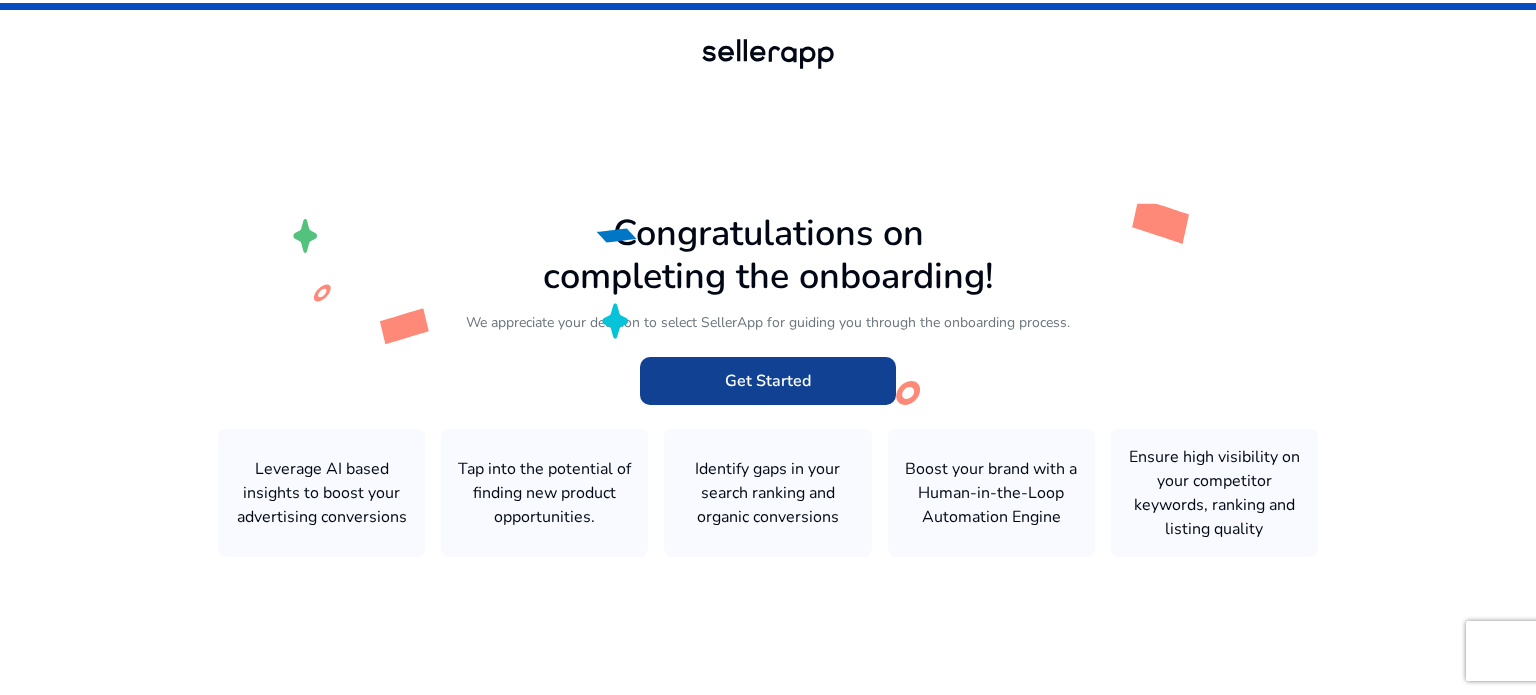 click on "Get Started" 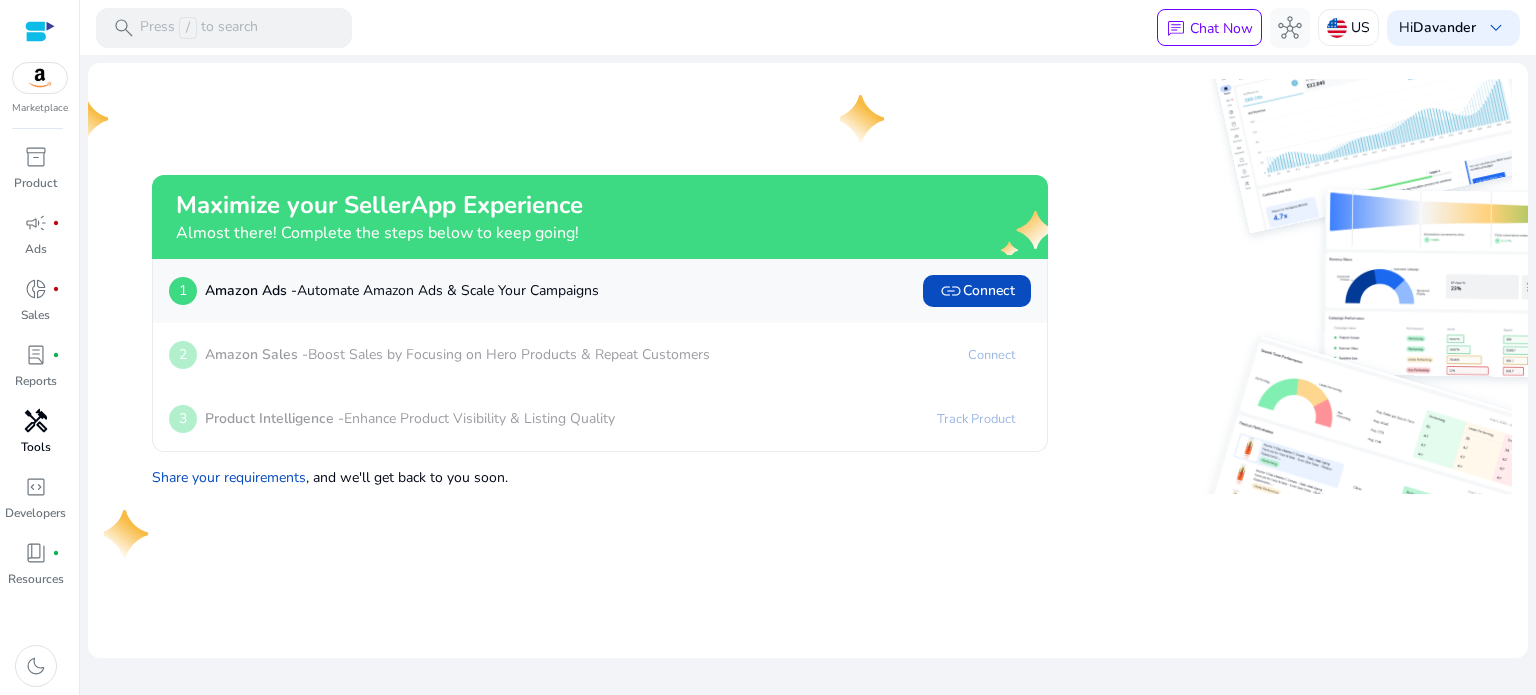 click on "handyman" at bounding box center [36, 421] 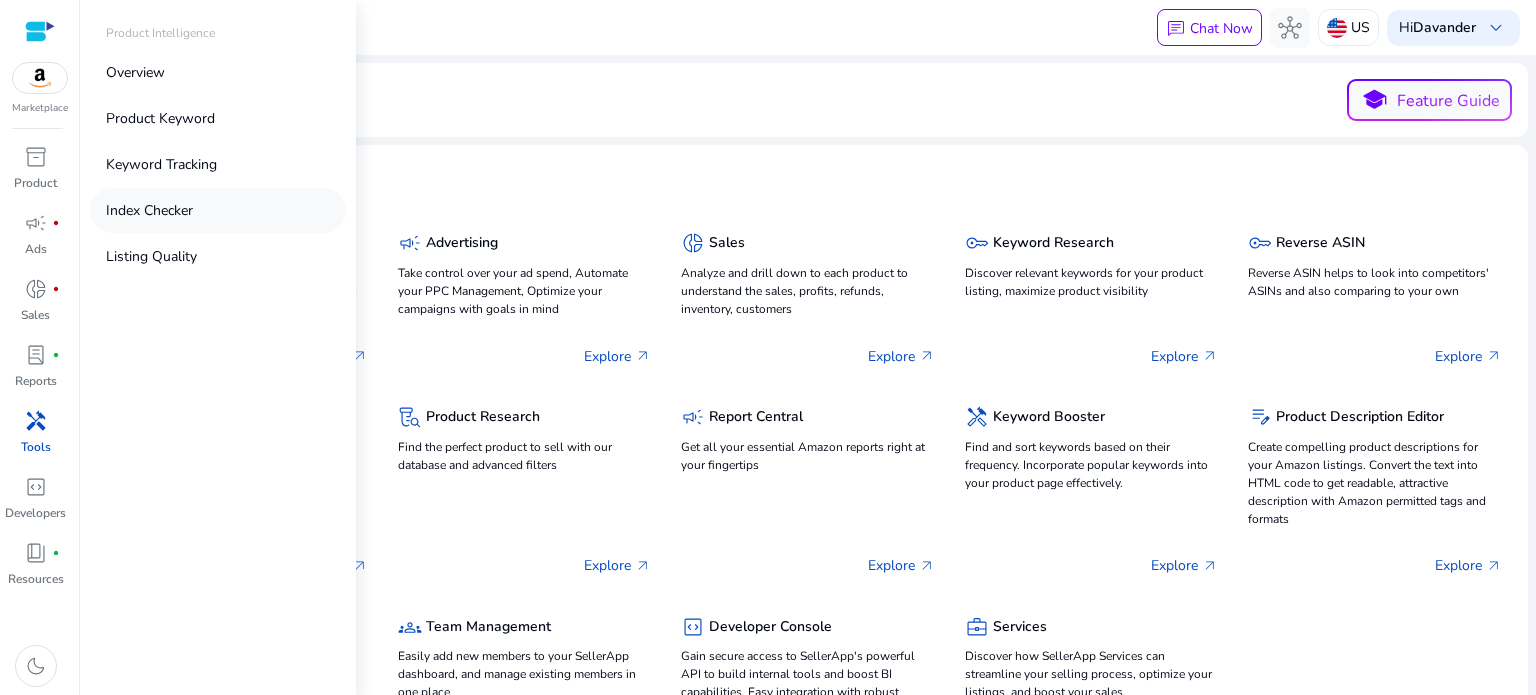 click on "Index Checker" at bounding box center [218, 210] 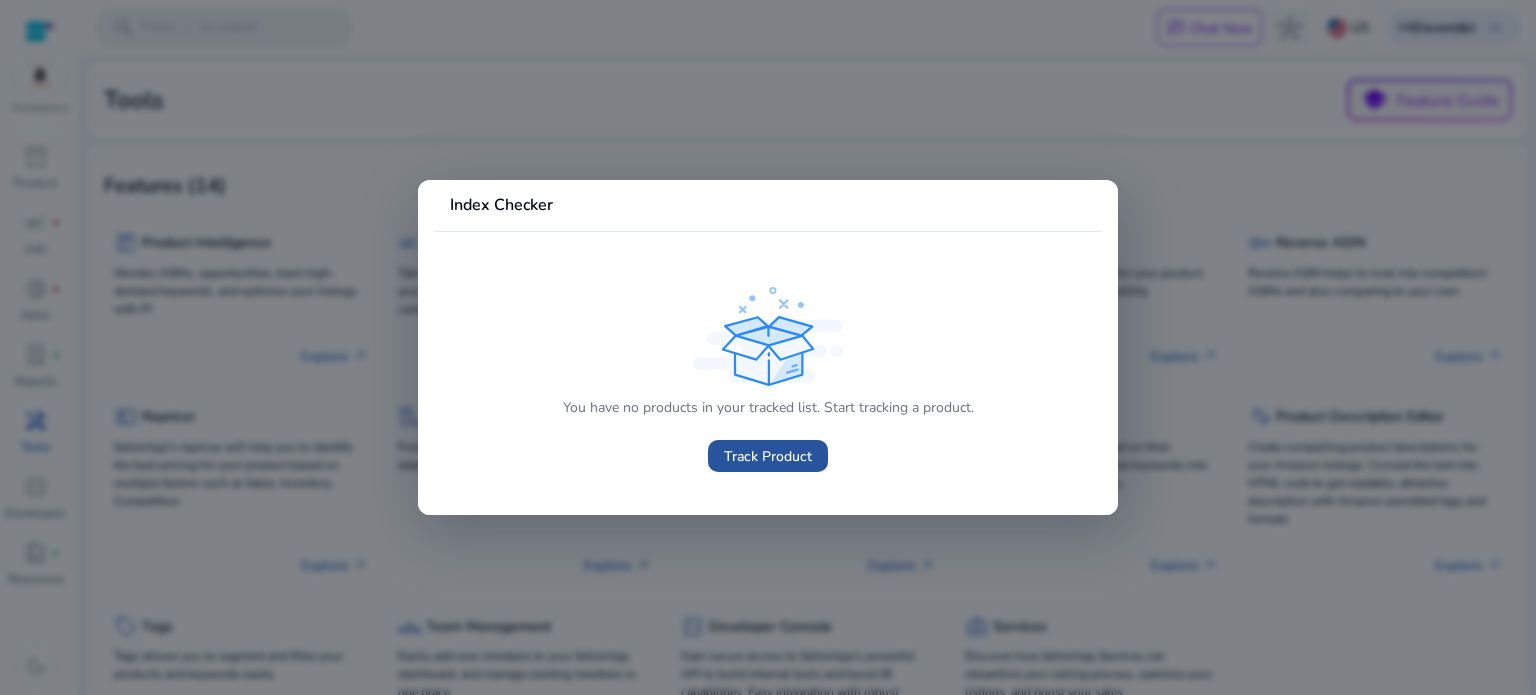 click on "Track Product" 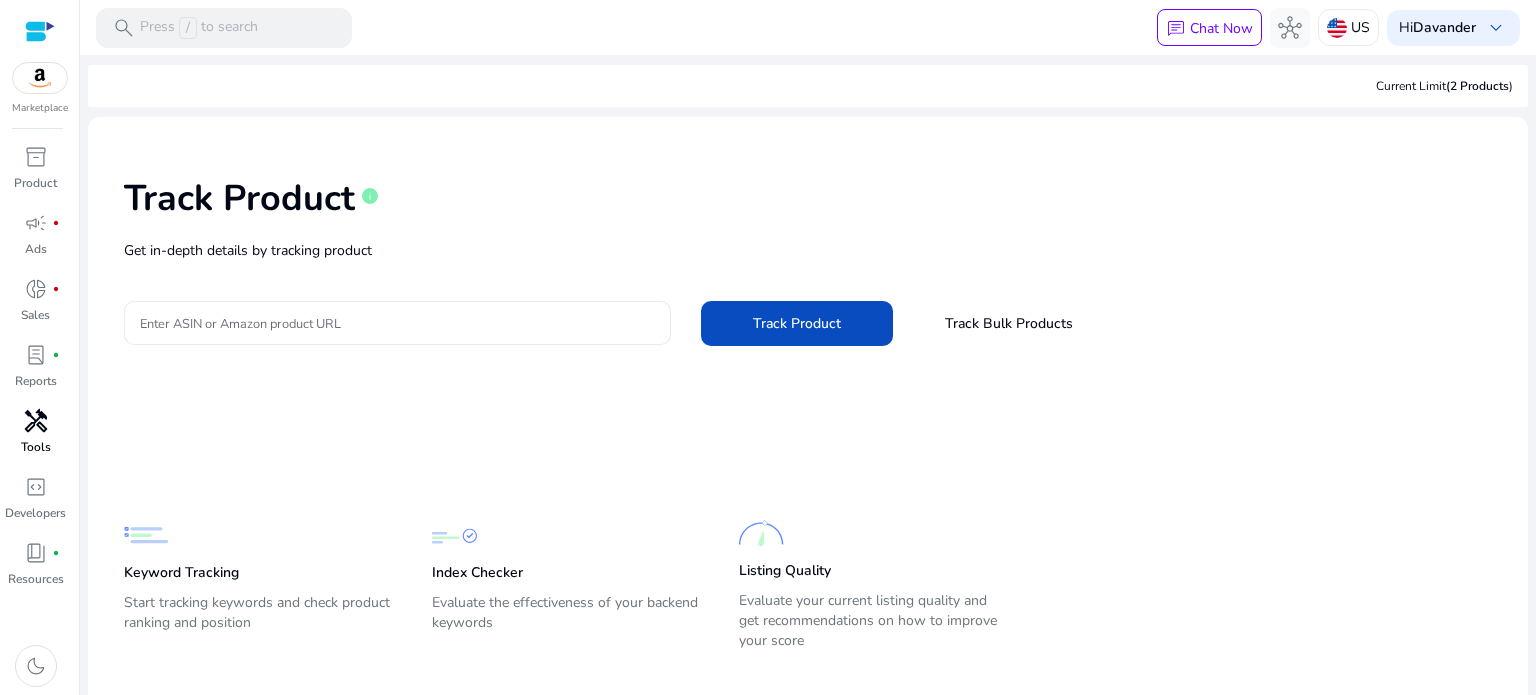 click 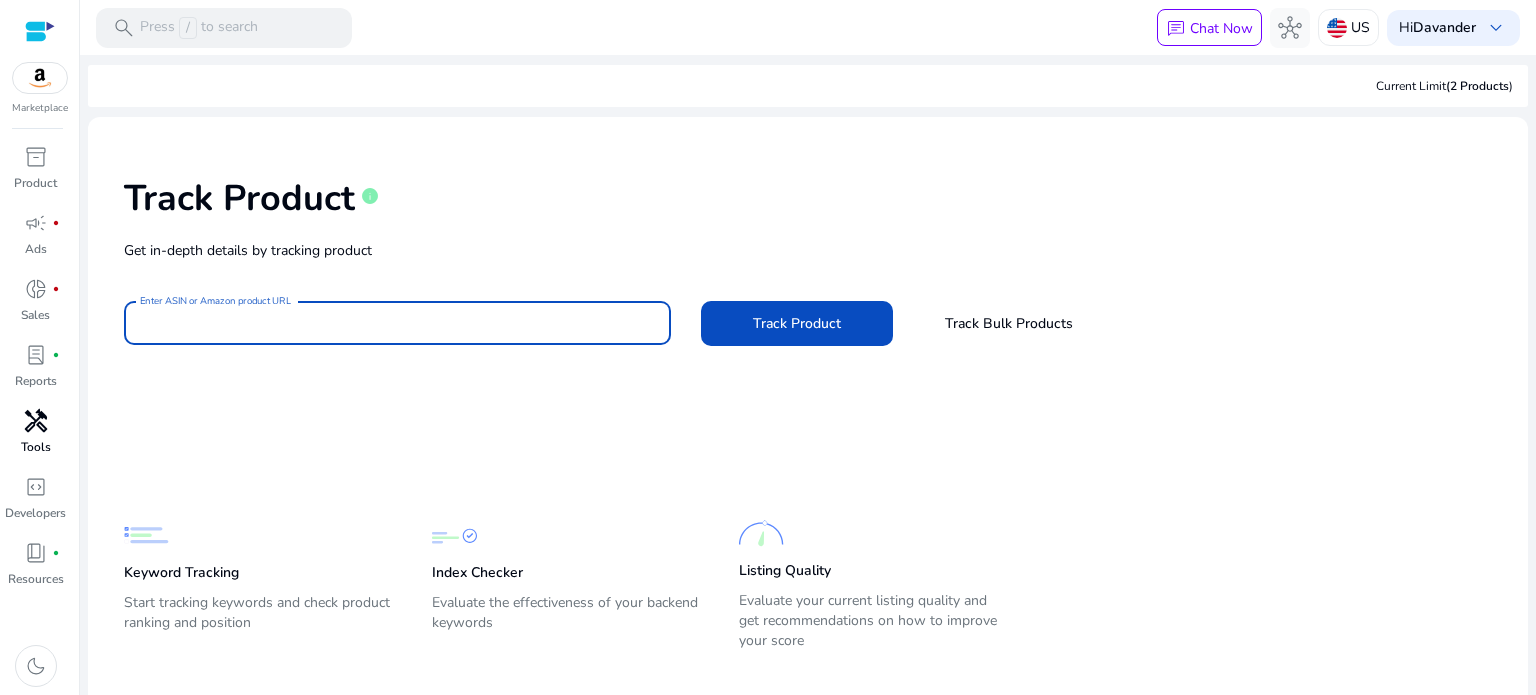 click 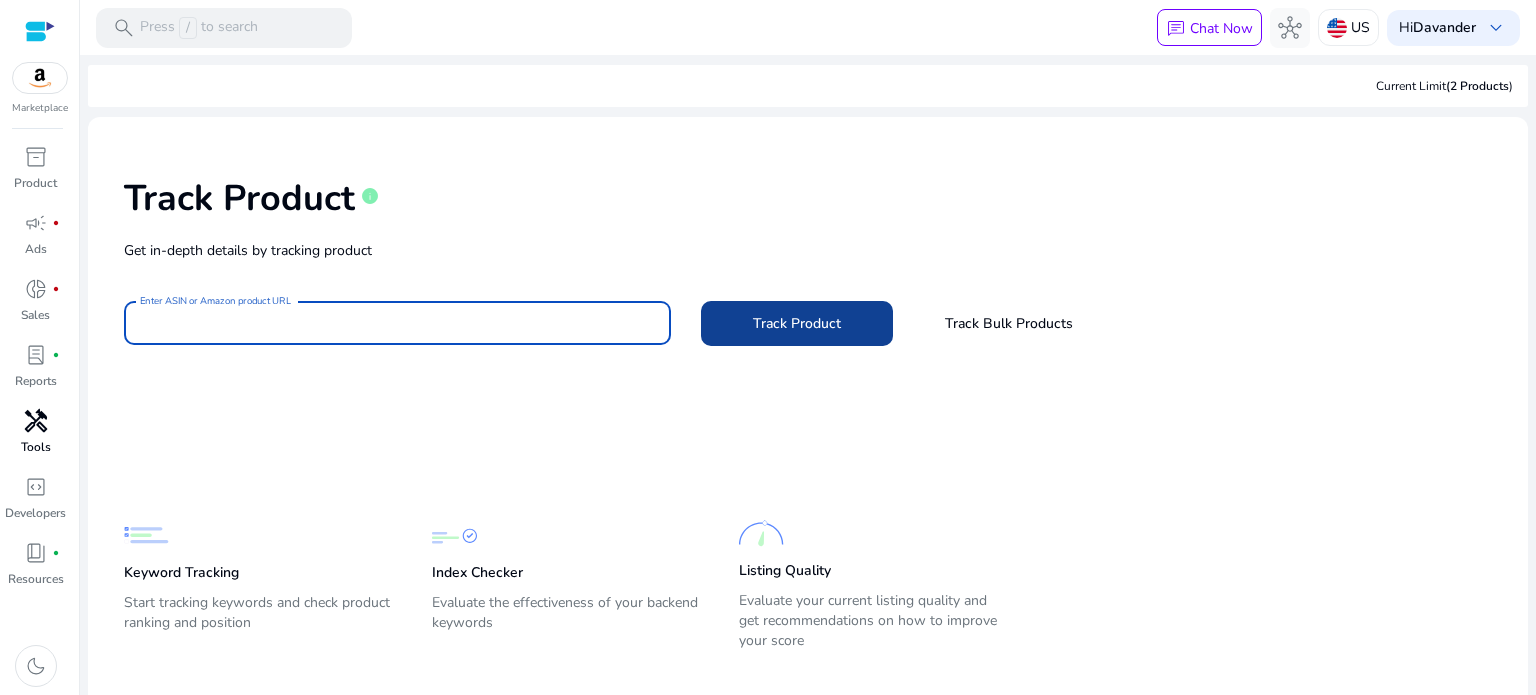 paste on "**********" 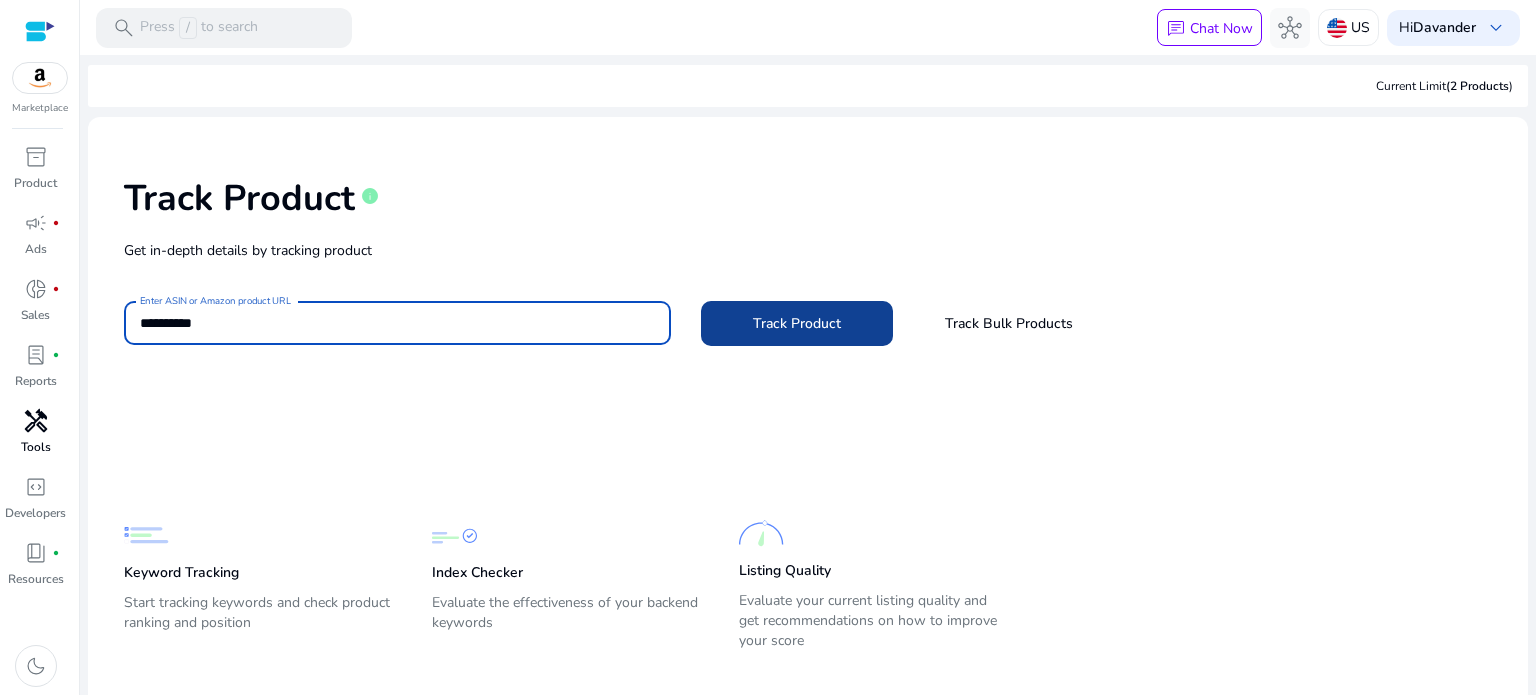 type on "**********" 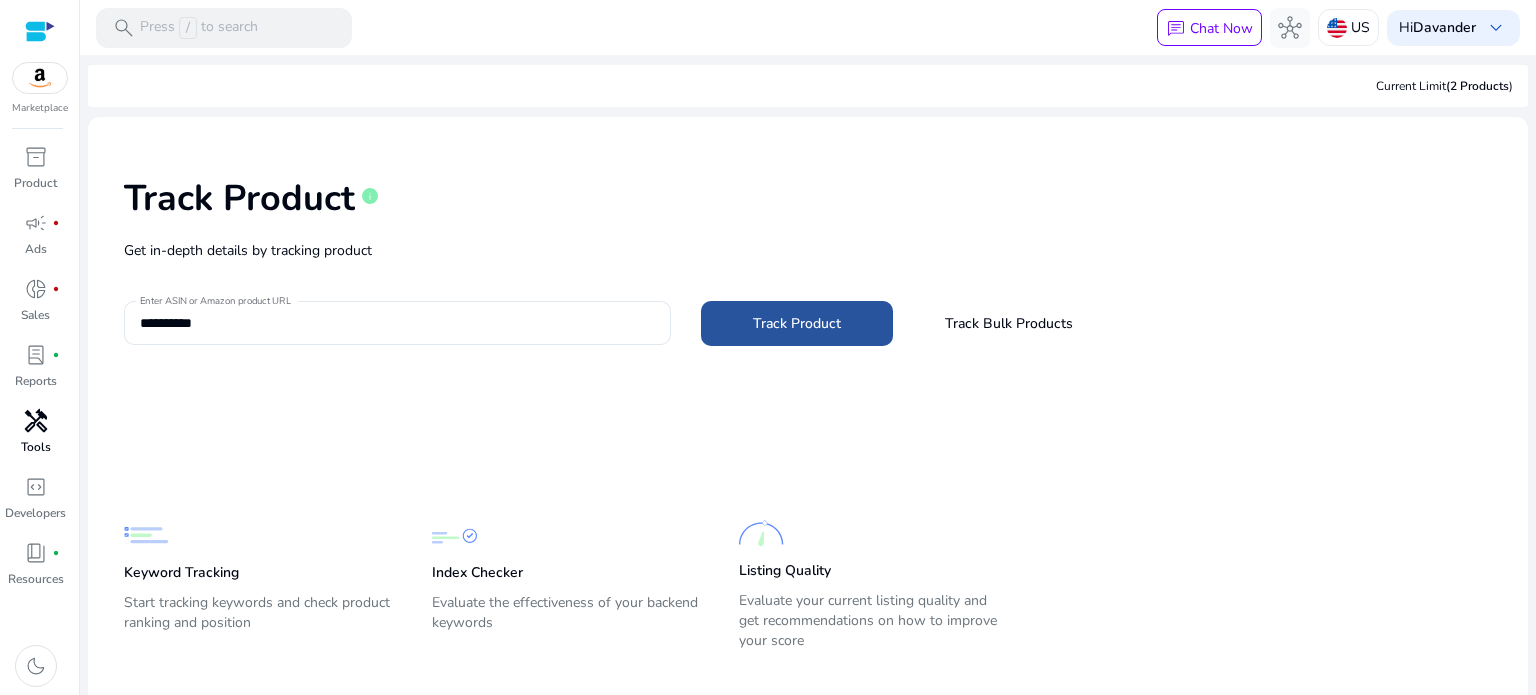 click on "Track Product" 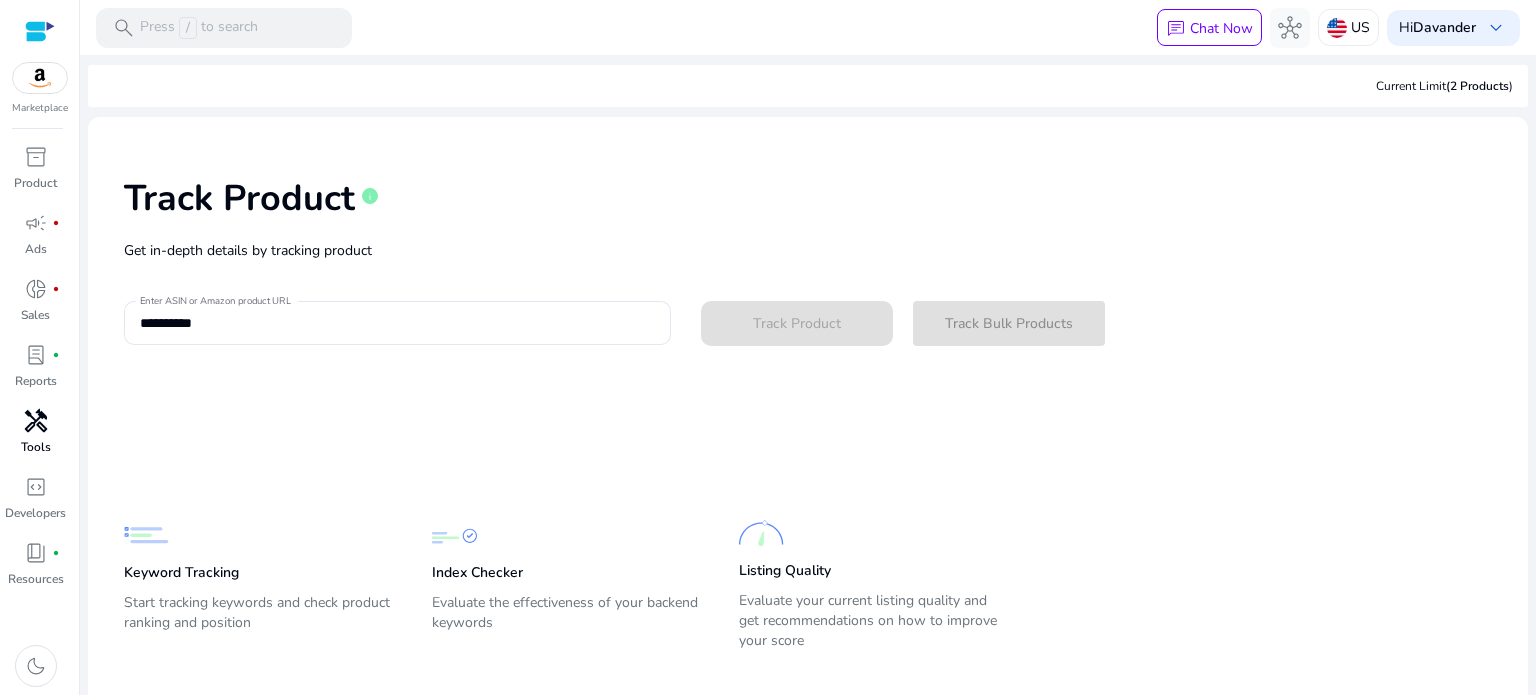 type 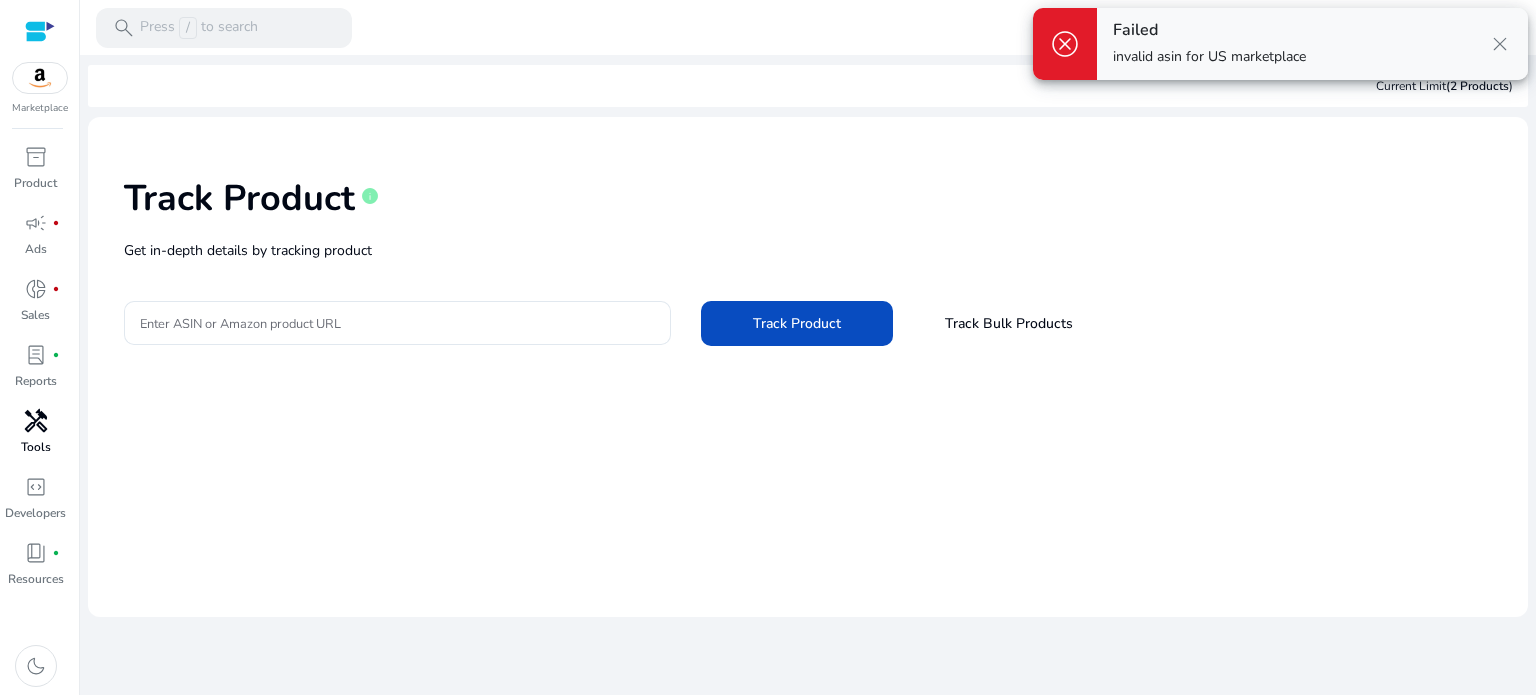 click on "close" at bounding box center [1500, 44] 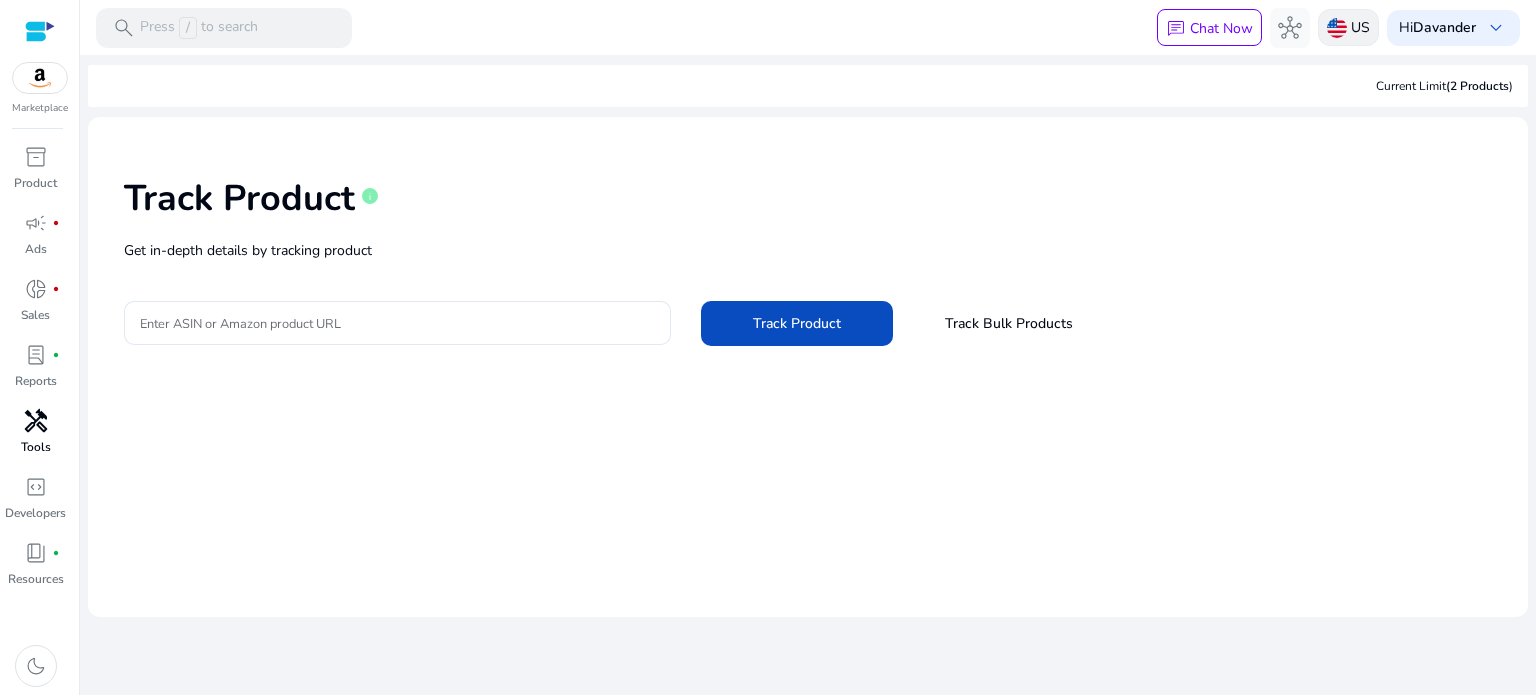 click on "US" at bounding box center (1360, 27) 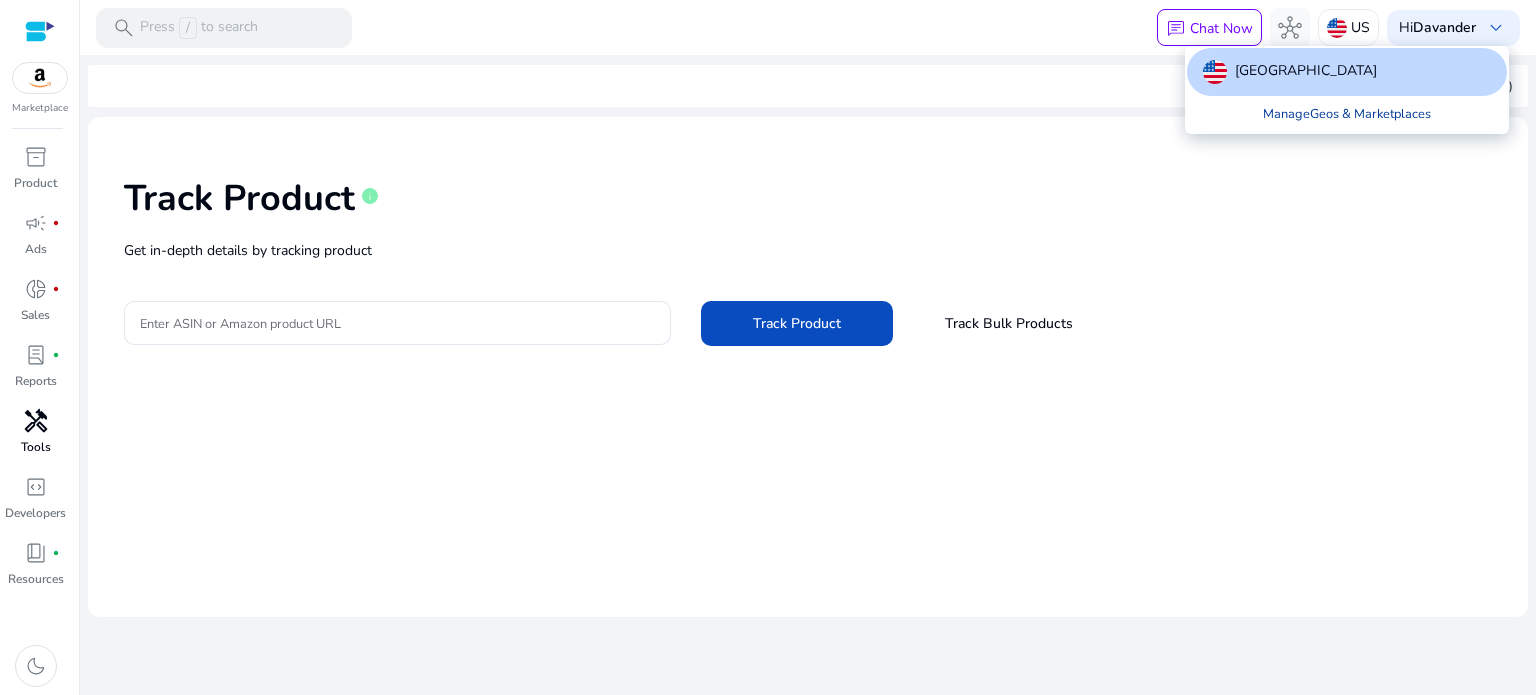 click on "Manage   Geos & Marketplaces" at bounding box center (1347, 114) 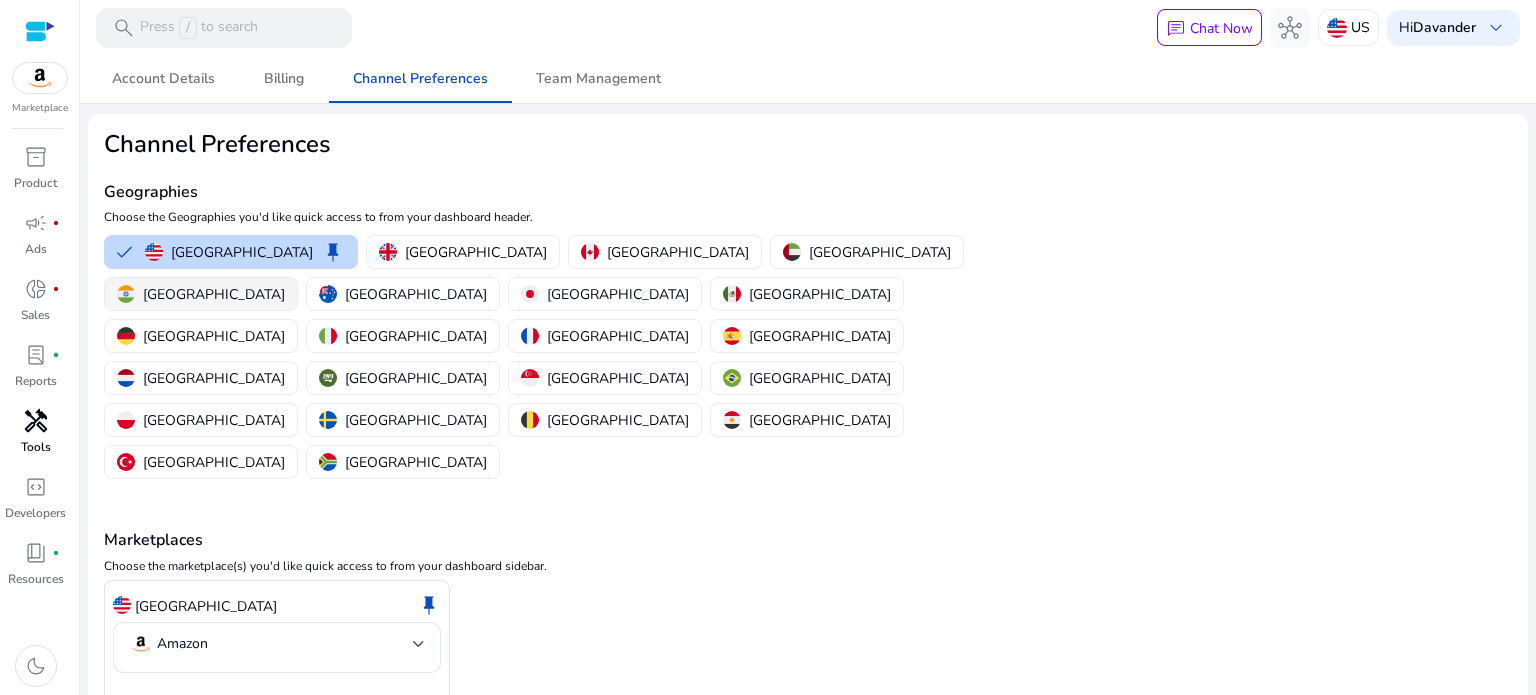 click on "[GEOGRAPHIC_DATA]" at bounding box center (201, 294) 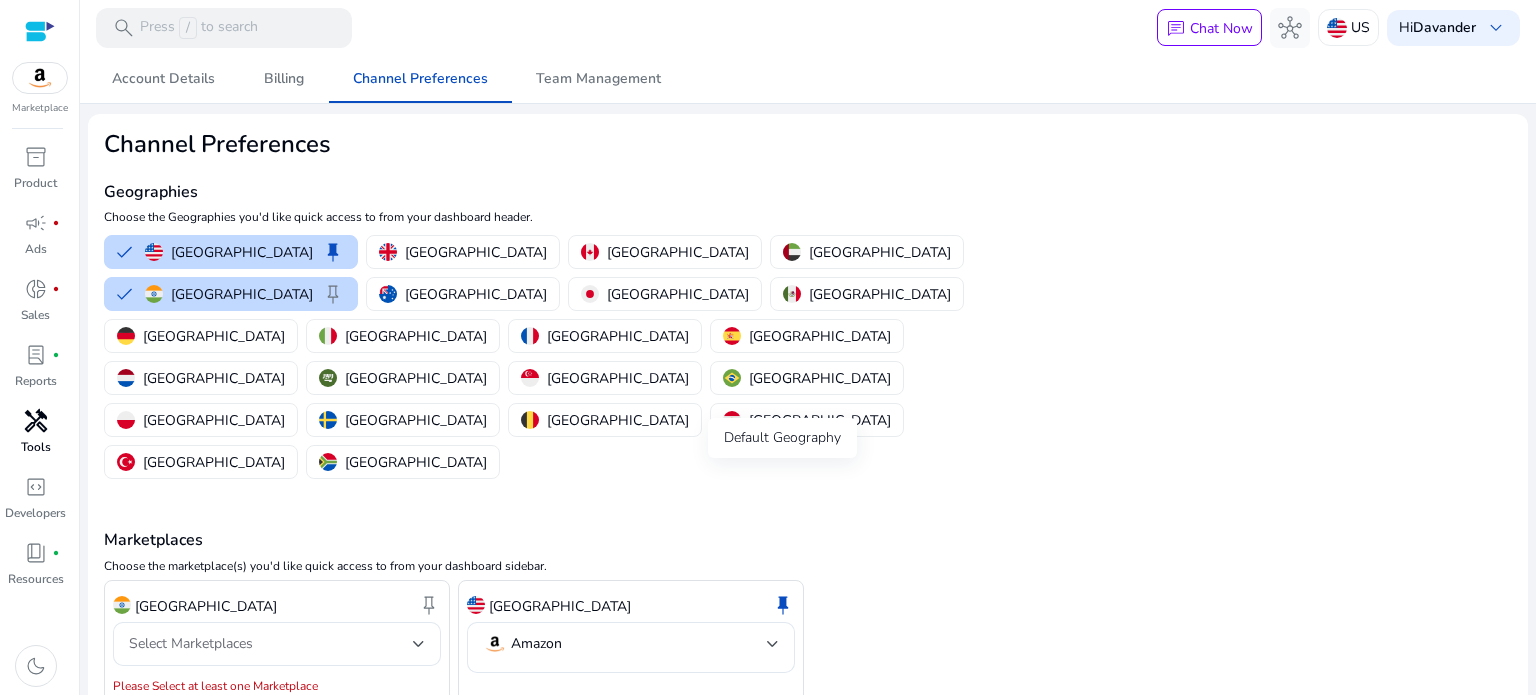 click on "keep" 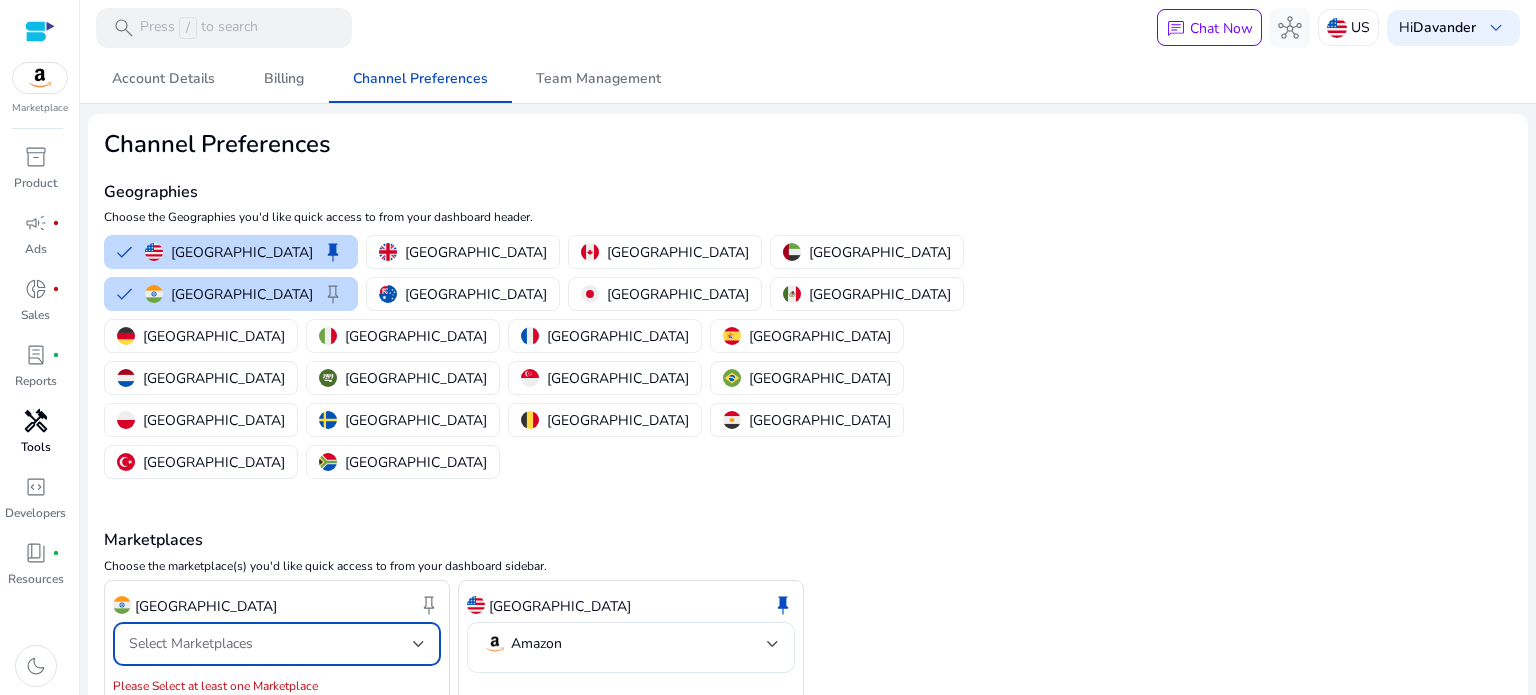 click on "Select Marketplaces" at bounding box center (191, 643) 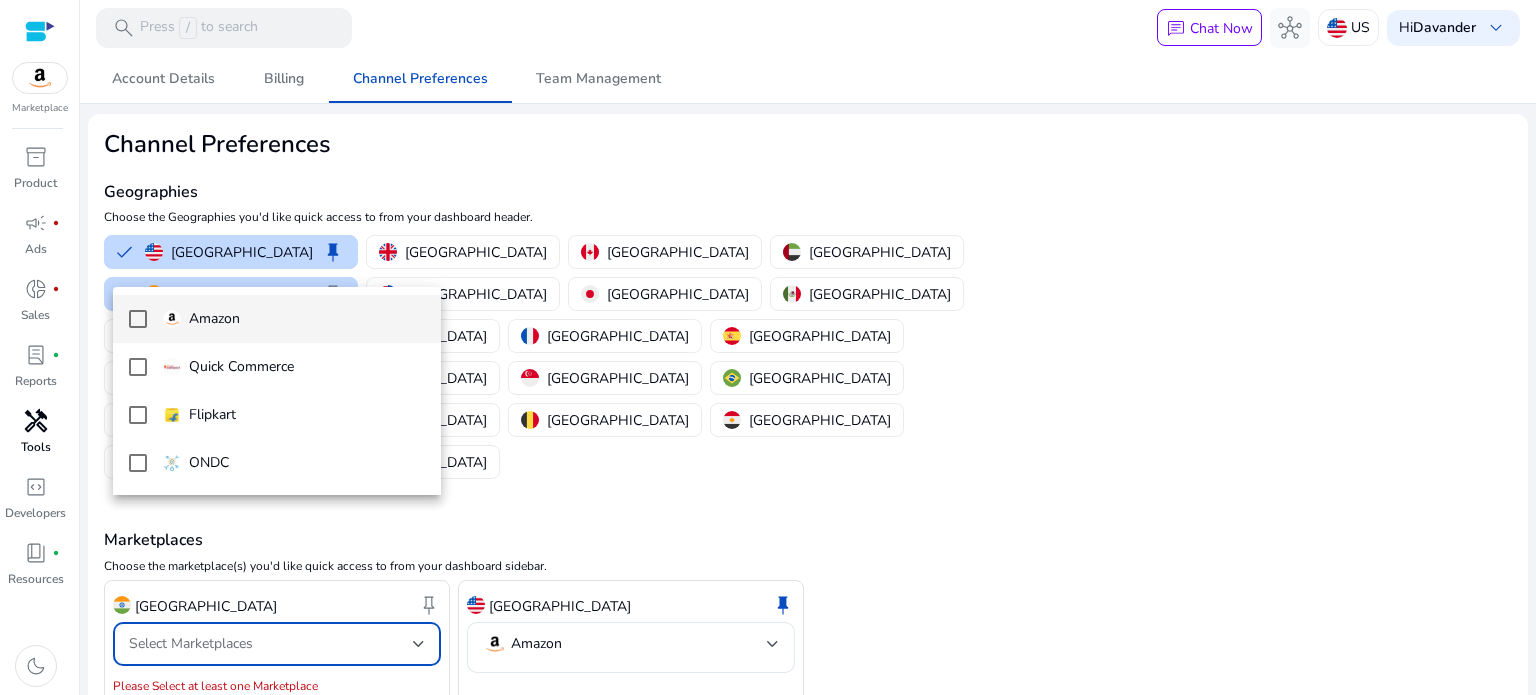 click on "Amazon" at bounding box center [277, 319] 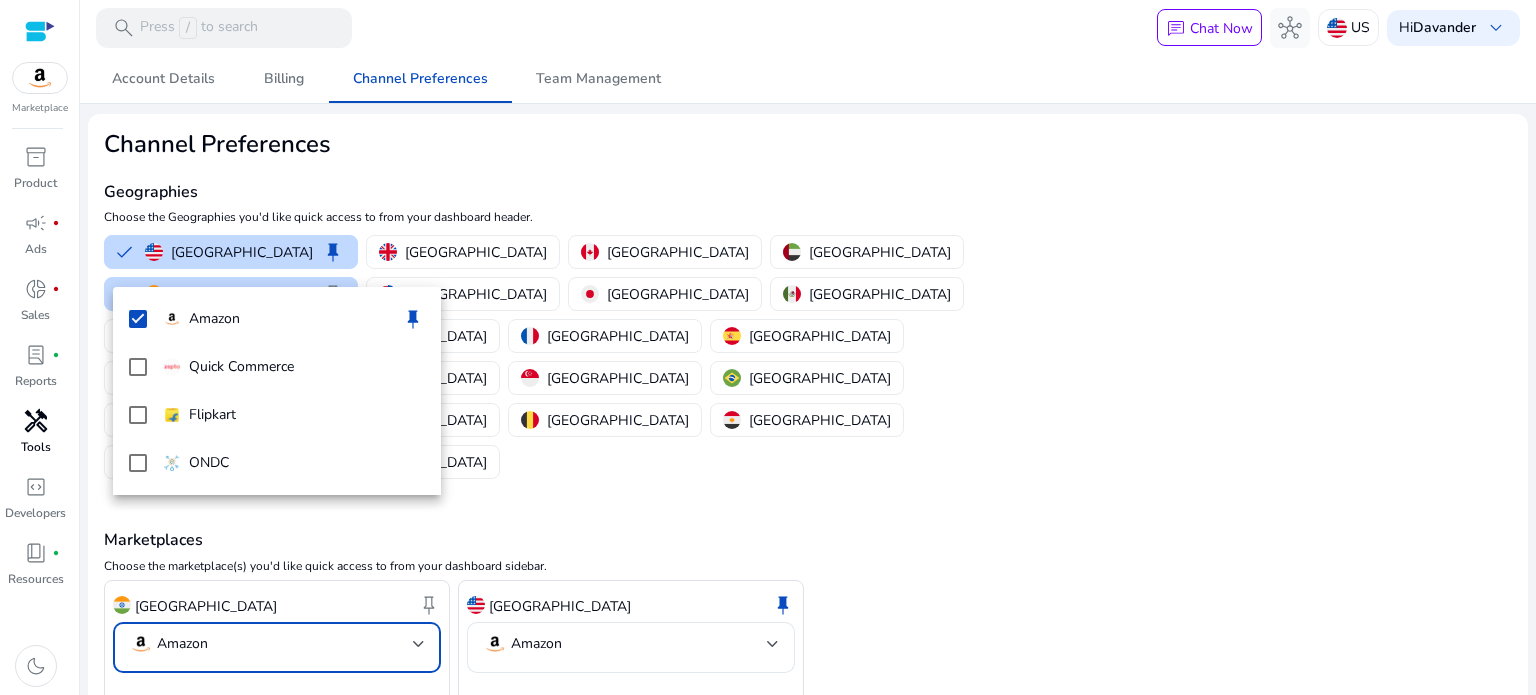drag, startPoint x: 421, startPoint y: 603, endPoint x: 617, endPoint y: 561, distance: 200.4495 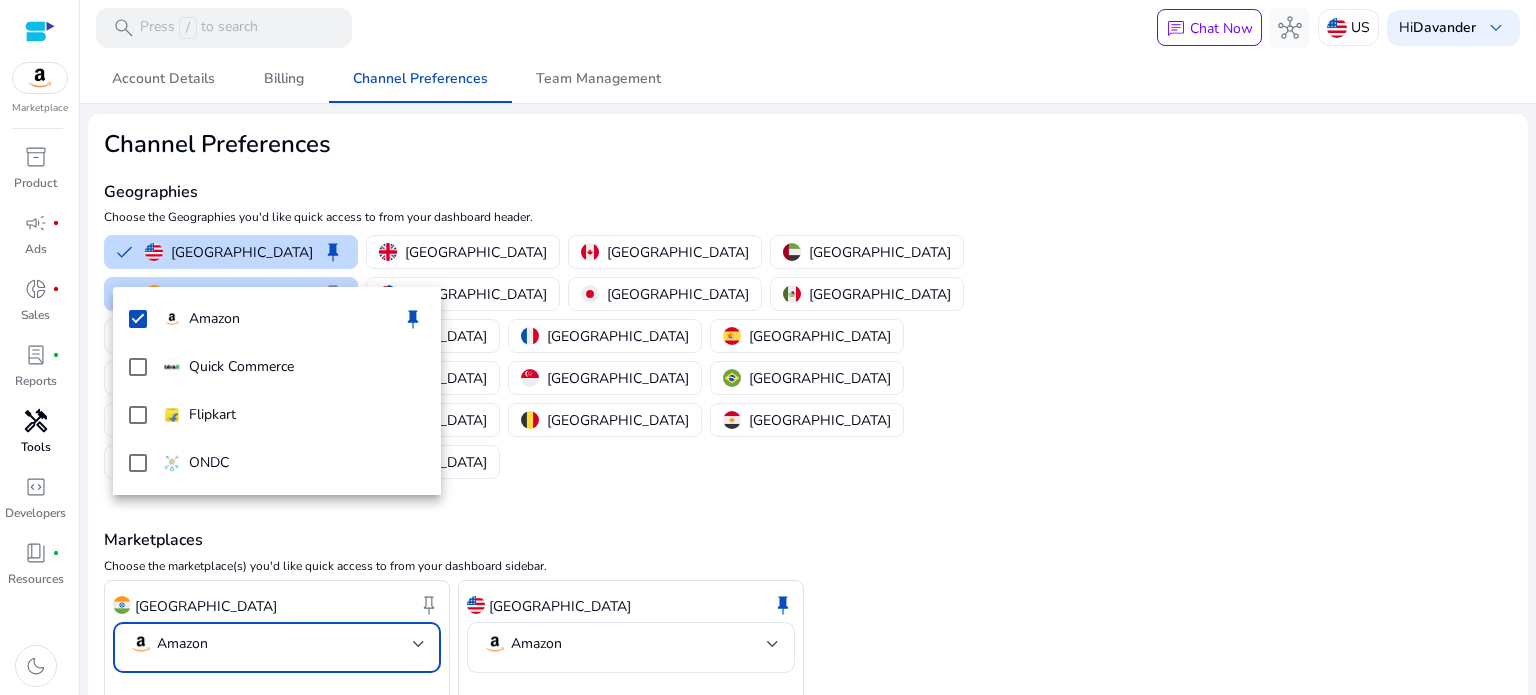 click at bounding box center (768, 347) 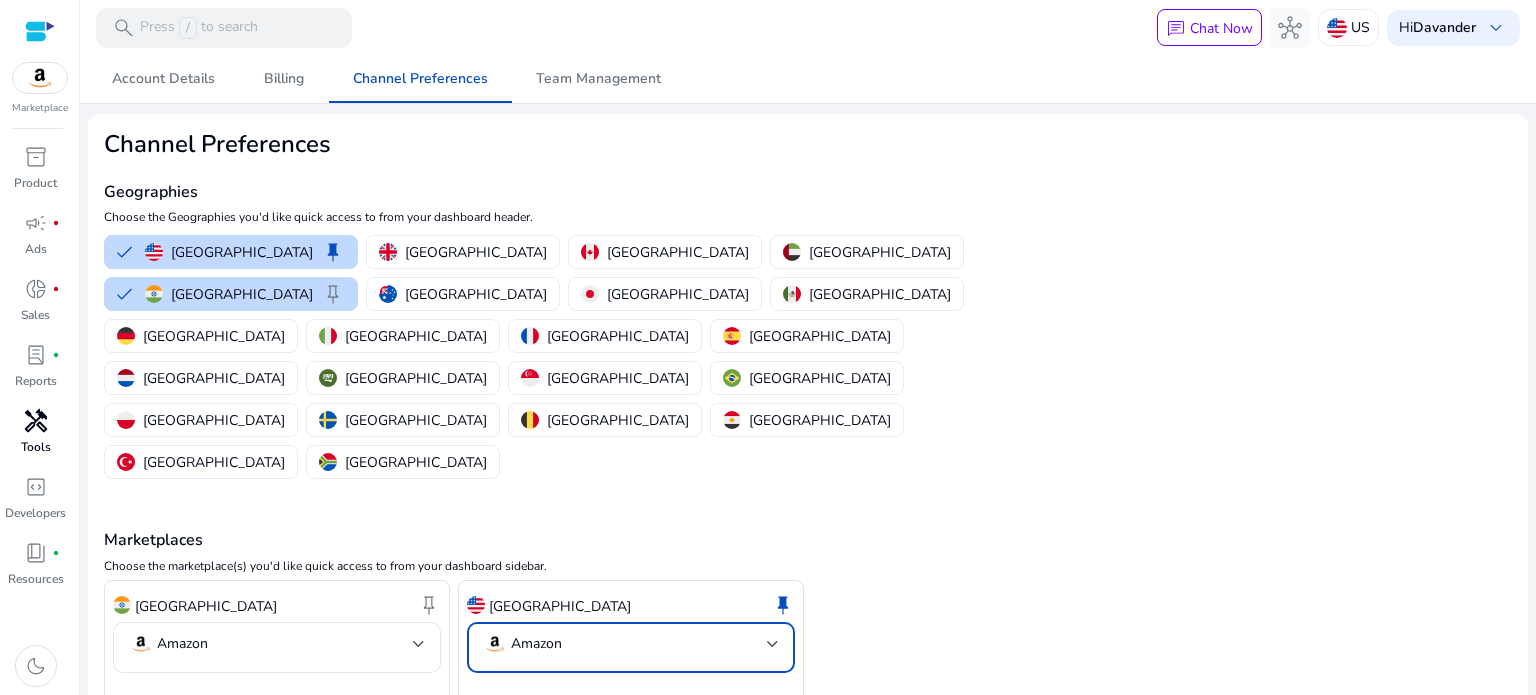 click on "Amazon" at bounding box center (625, 644) 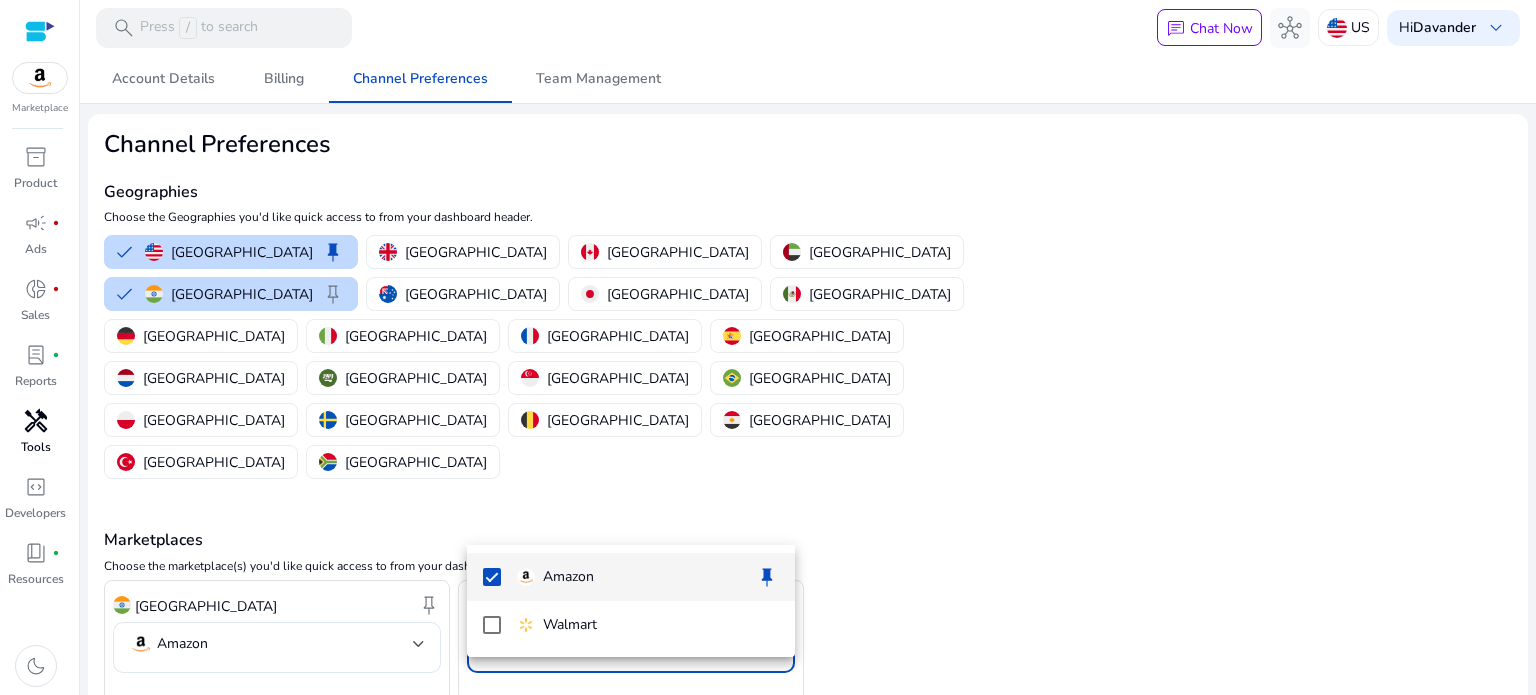 click at bounding box center [768, 347] 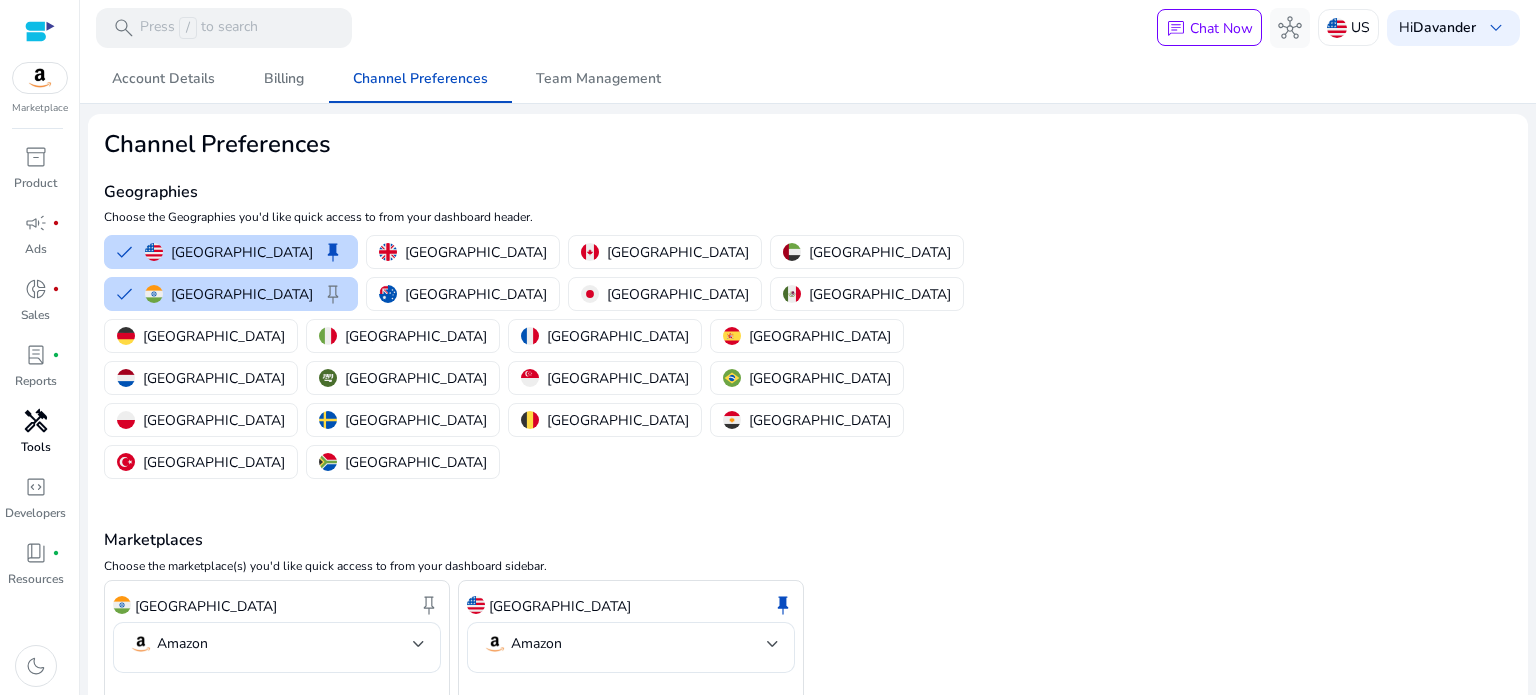 click on "Save Preferences" 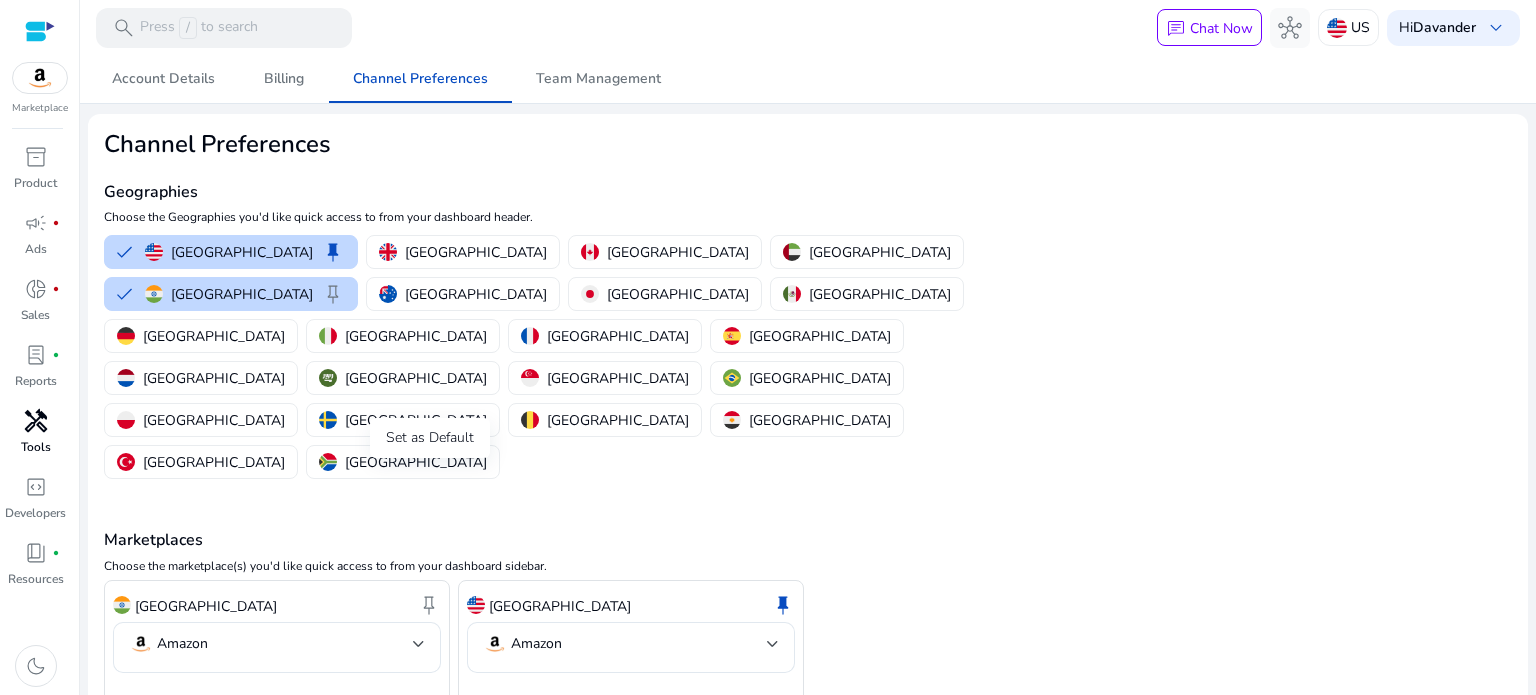 click on "keep" 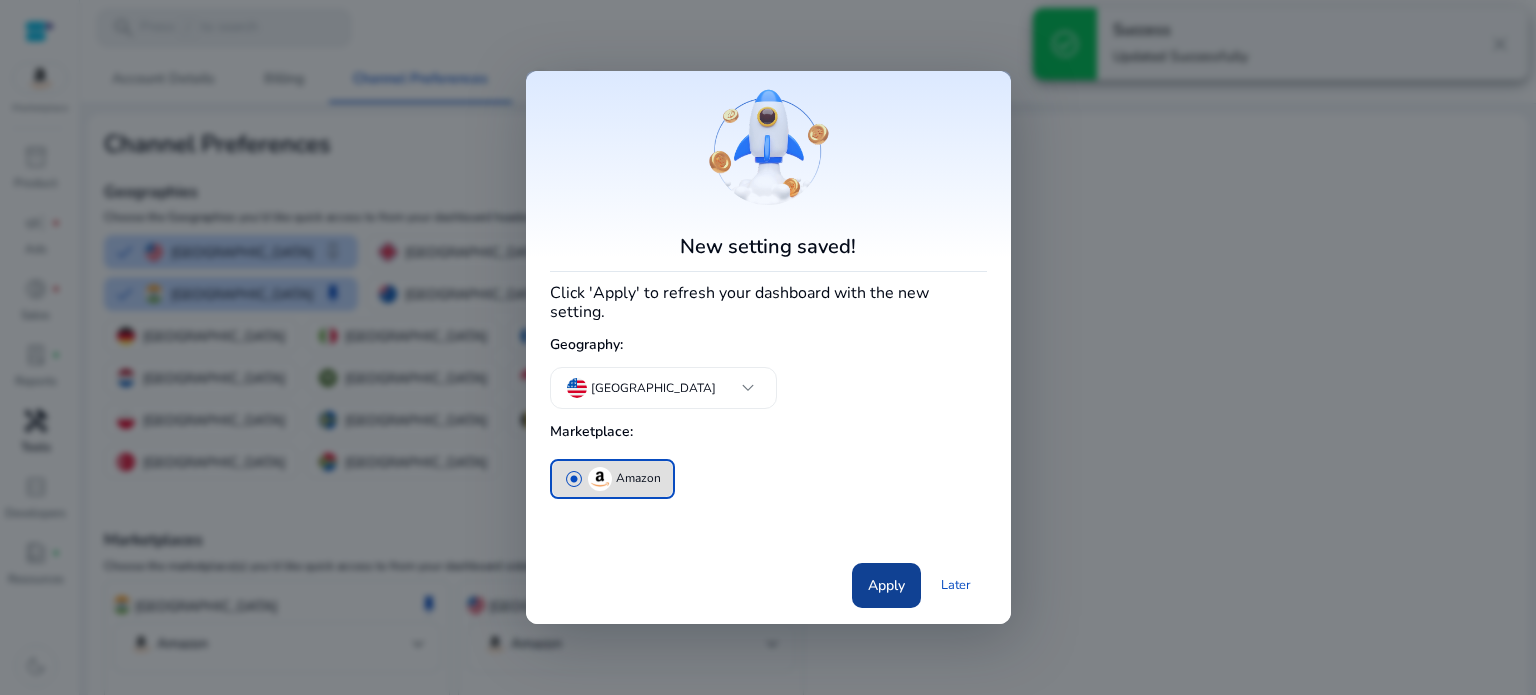 click on "Apply" at bounding box center (886, 585) 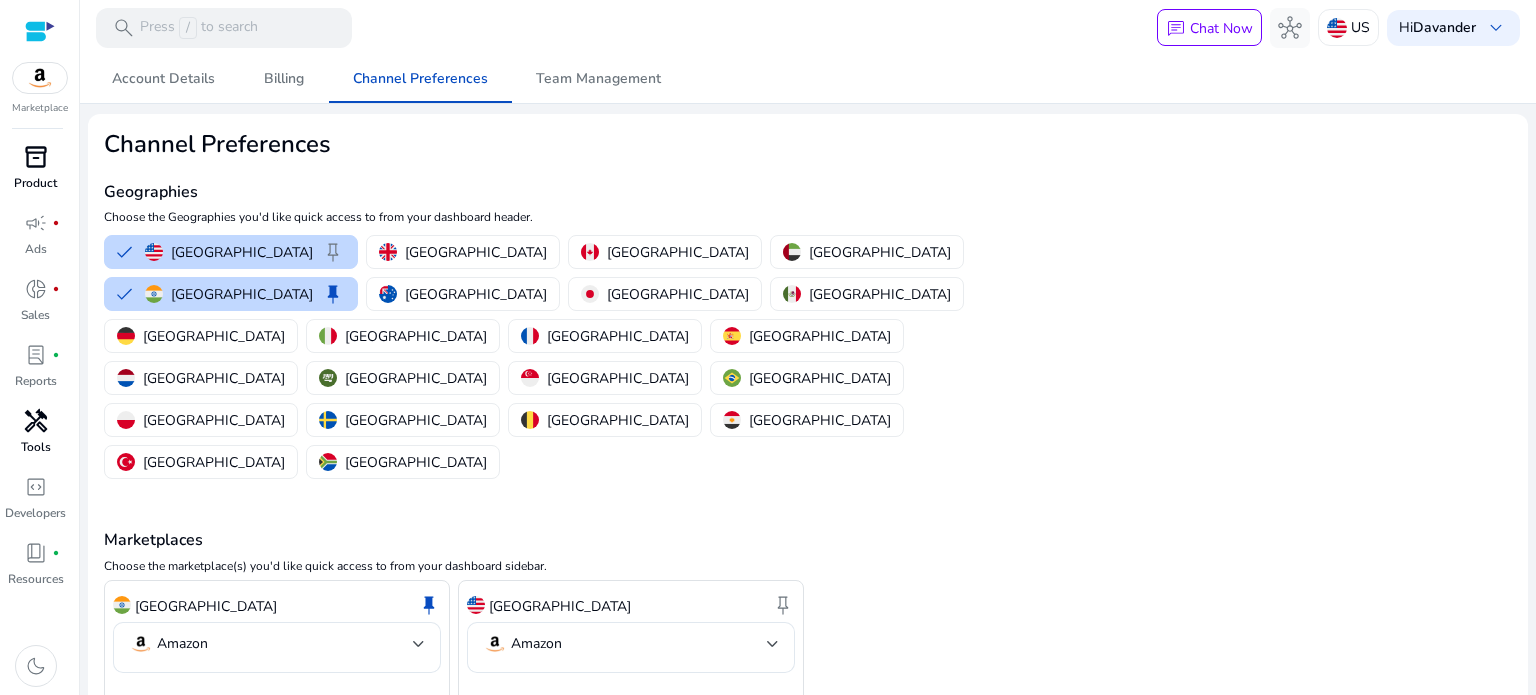 click on "inventory_2" at bounding box center (36, 157) 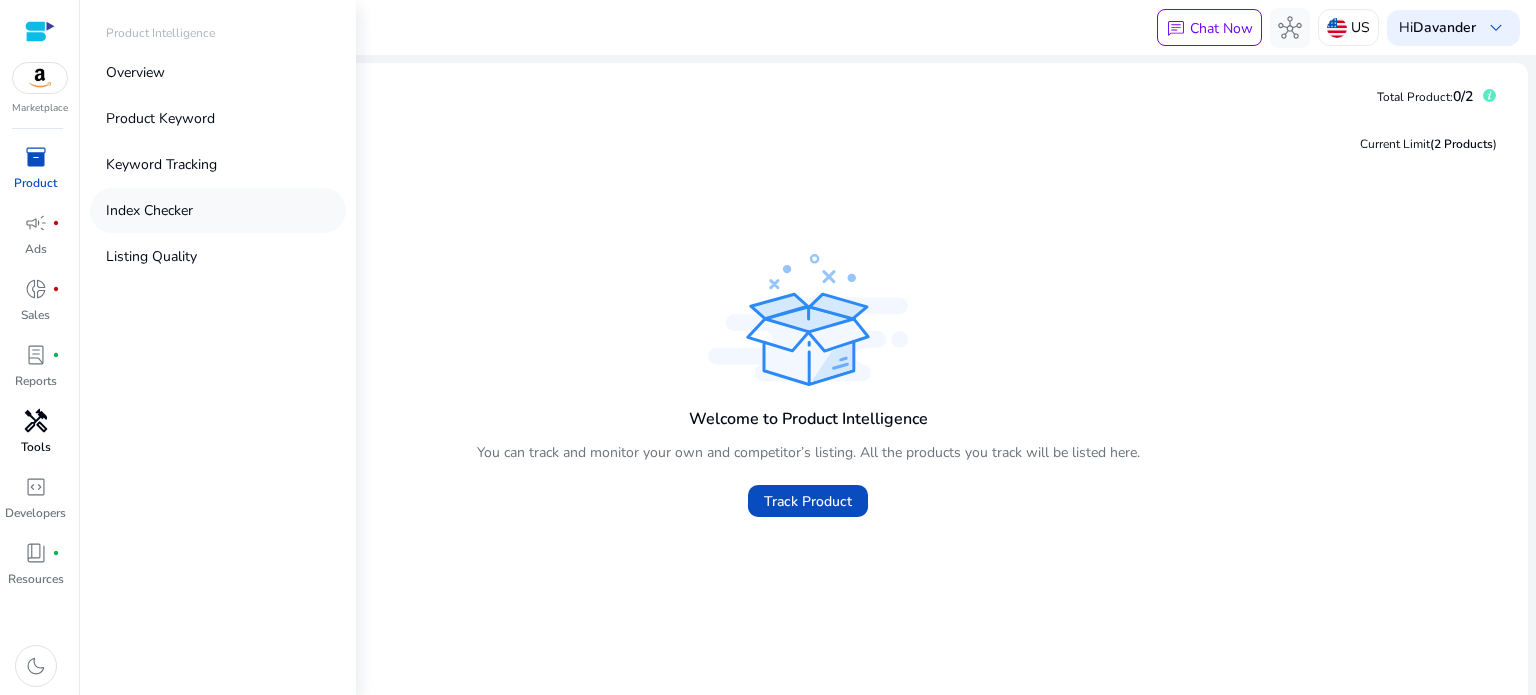click on "Index Checker" at bounding box center (149, 210) 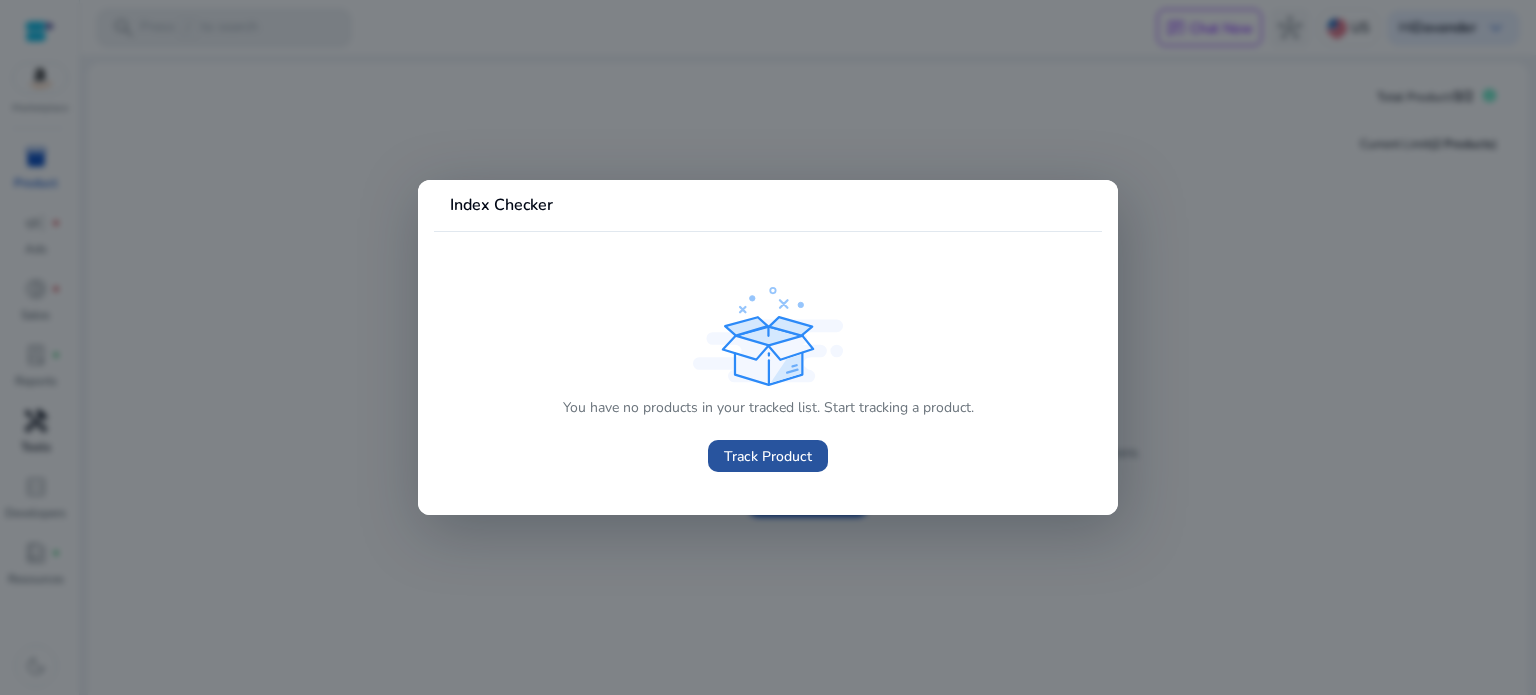 click on "Track Product" 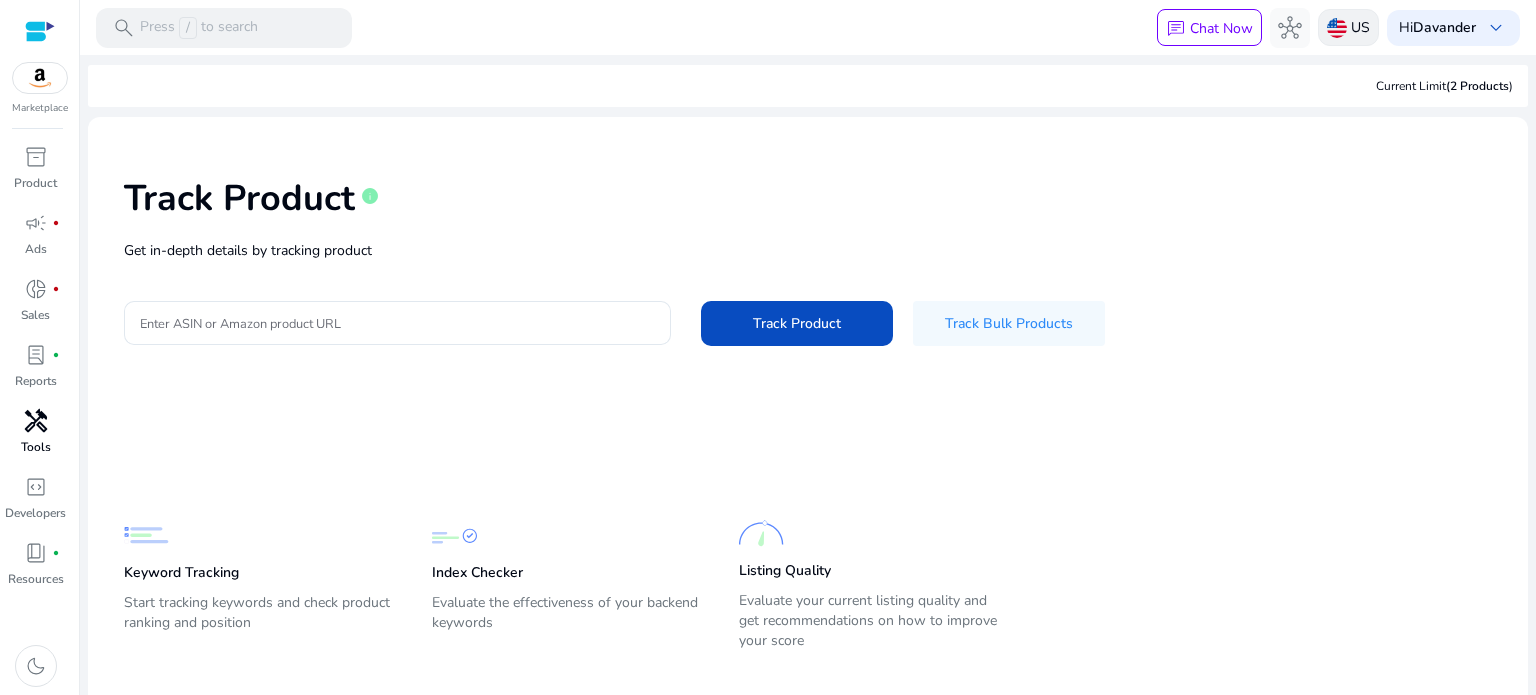 click on "US" at bounding box center [1360, 27] 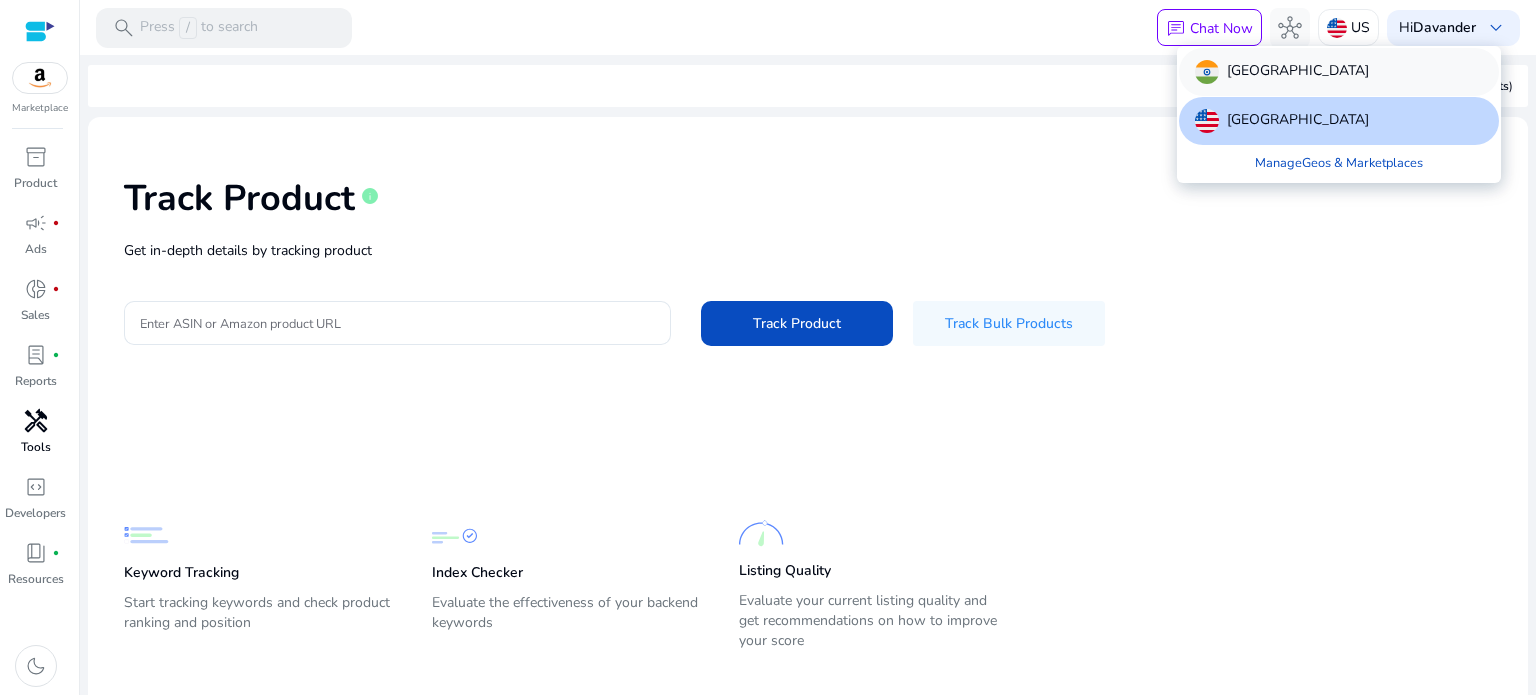 click on "[GEOGRAPHIC_DATA]" at bounding box center (1298, 72) 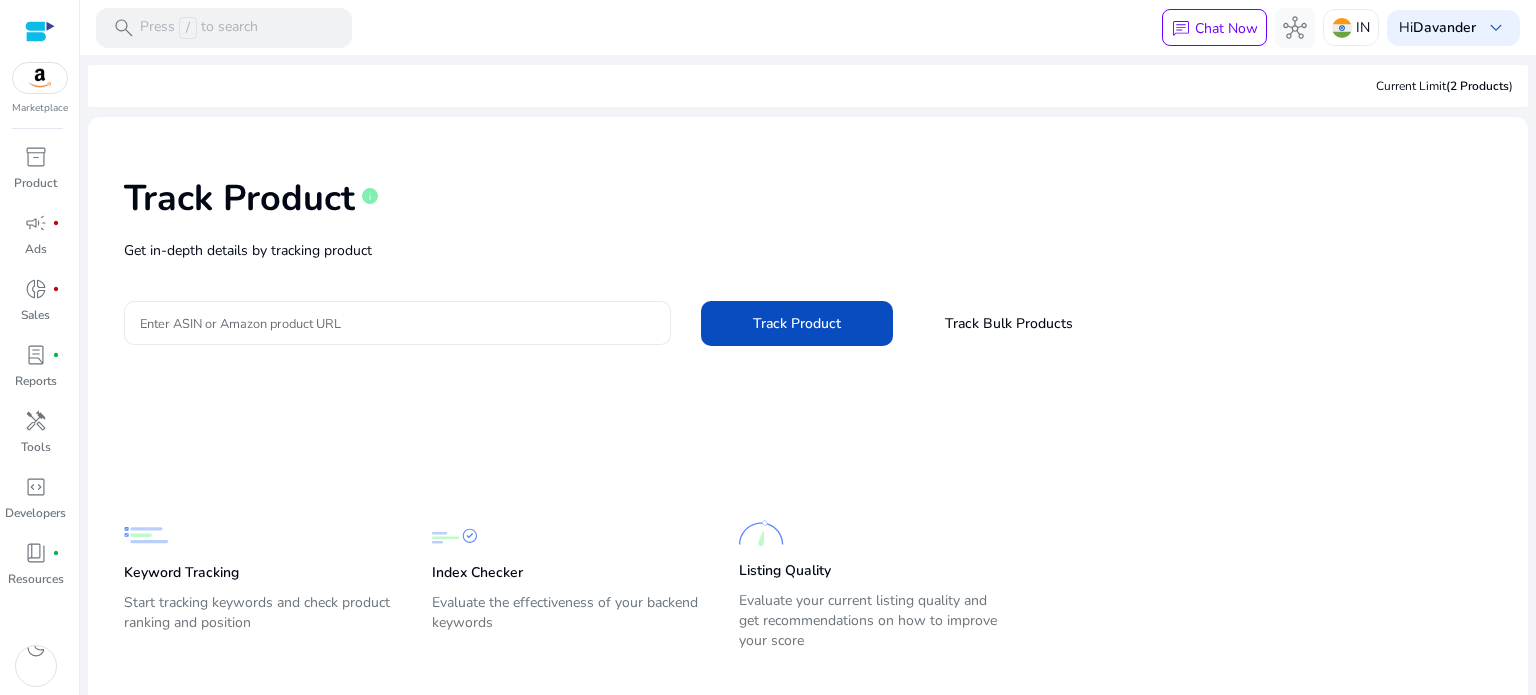 click on "Track Product   info   Get in-depth details by tracking product  Enter ASIN or Amazon product URL  Track Product   Track Bulk Products" 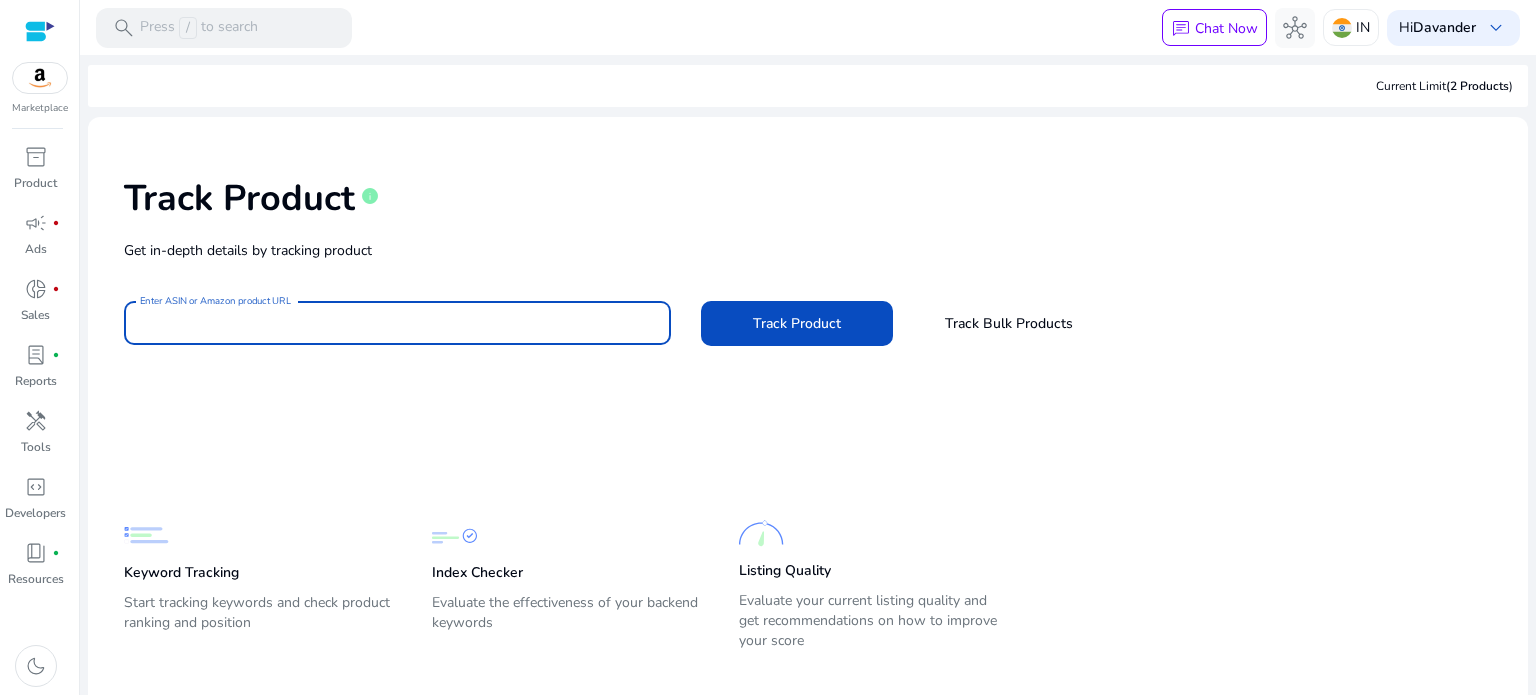 paste on "**********" 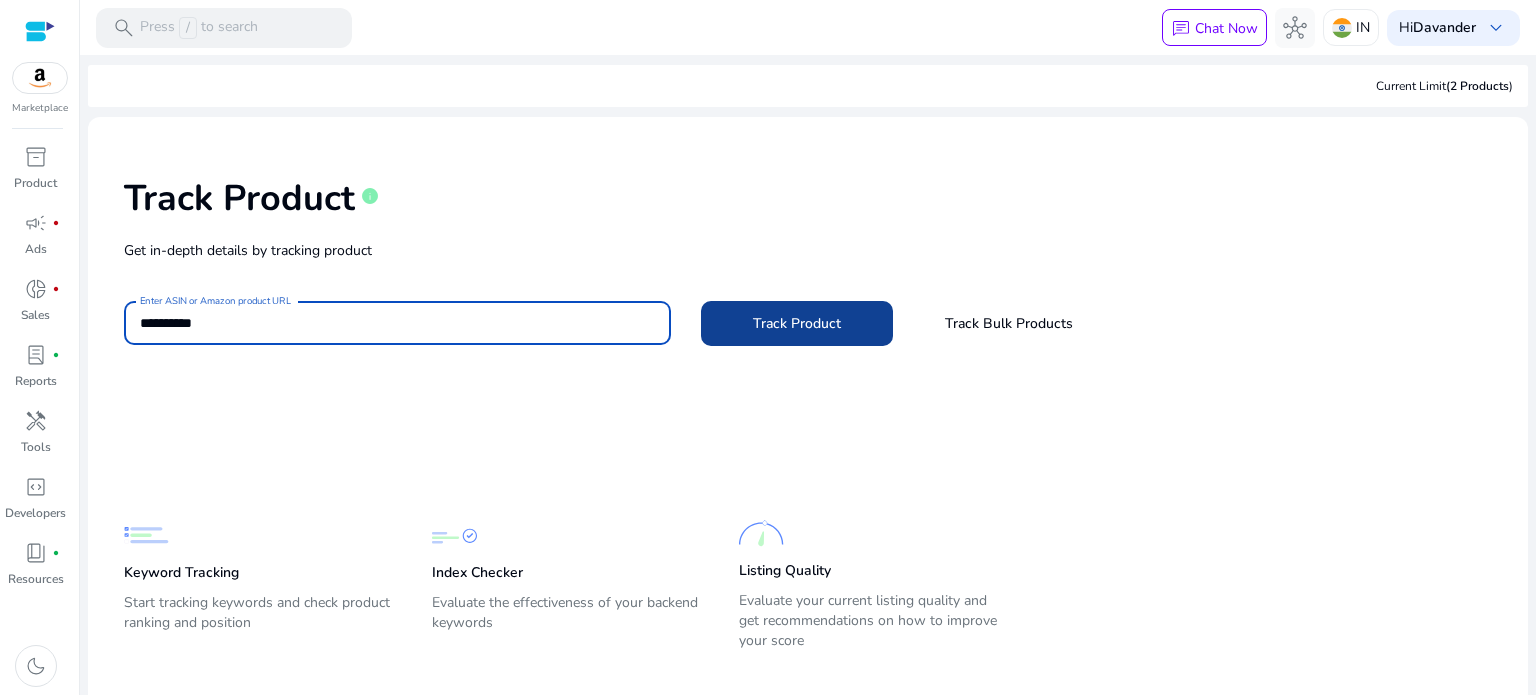 type on "**********" 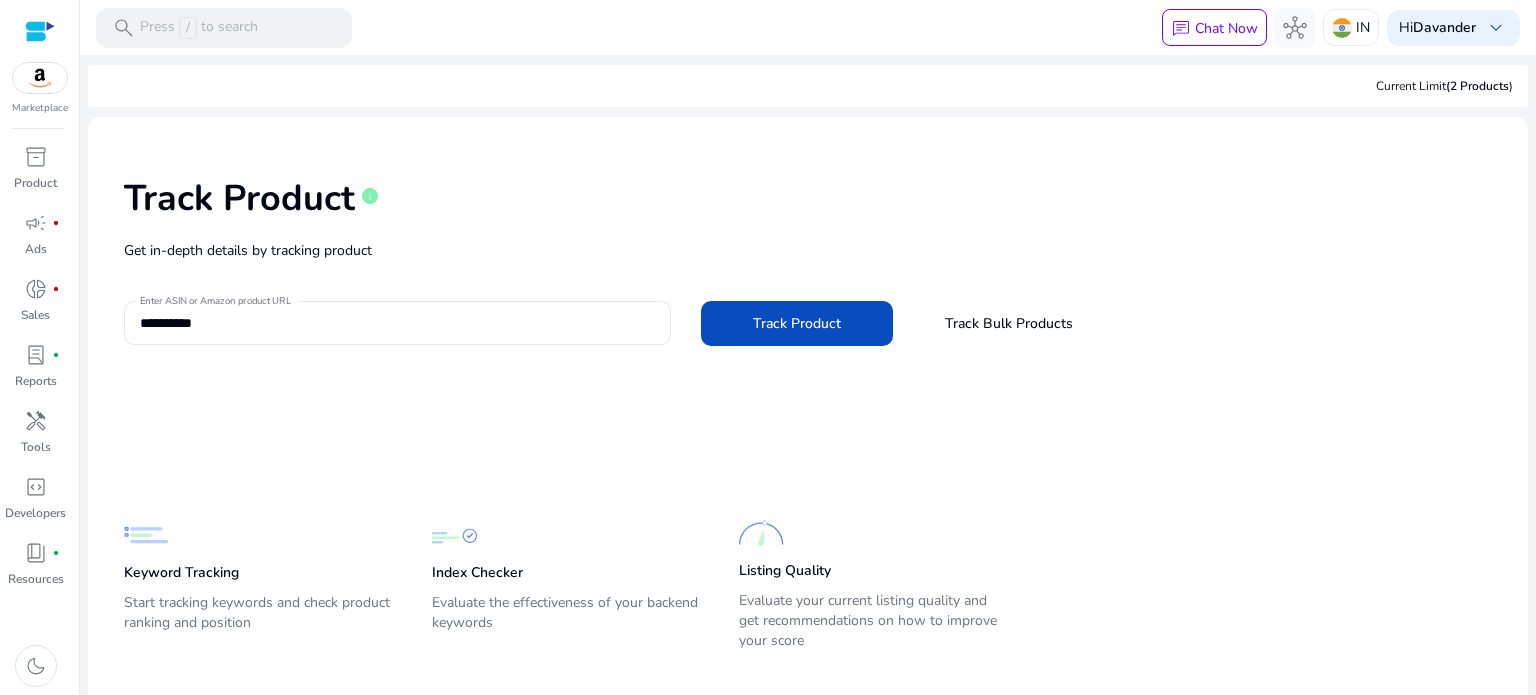 type 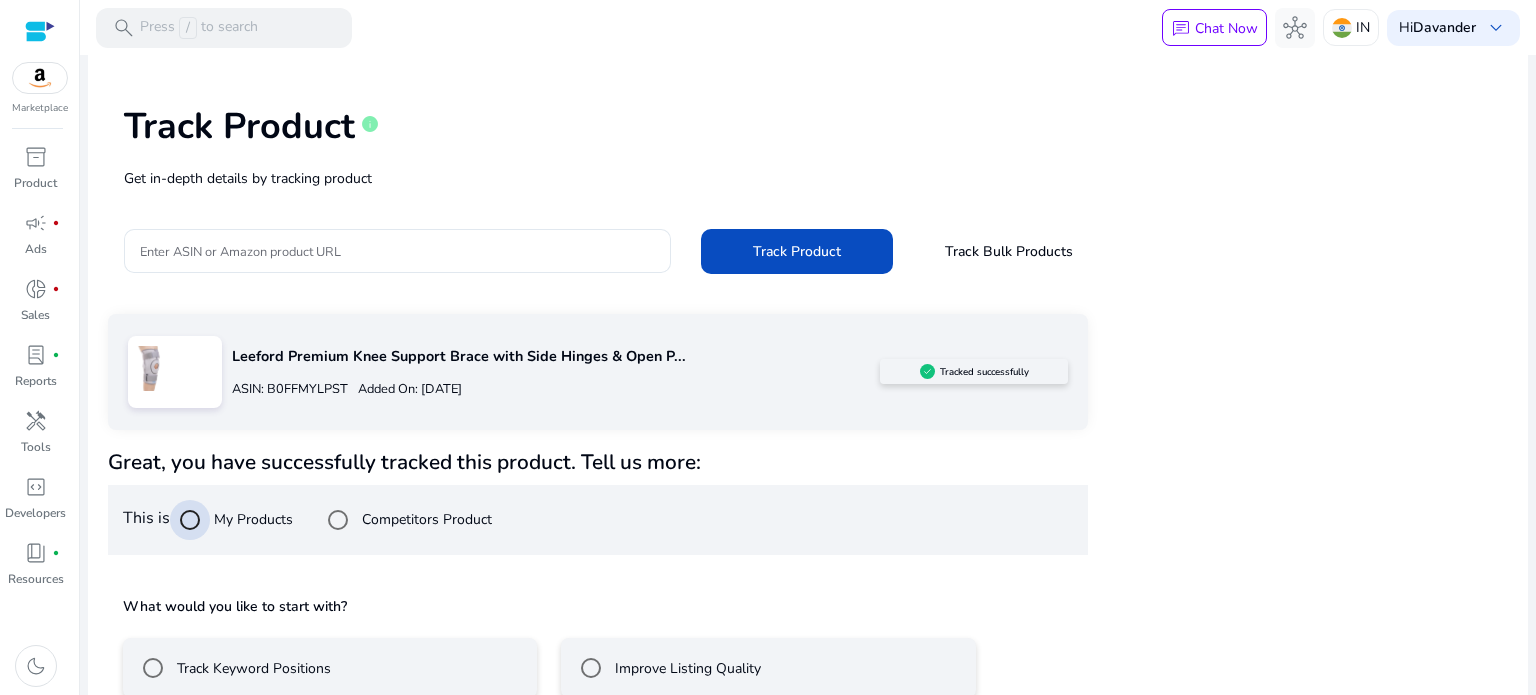 scroll, scrollTop: 179, scrollLeft: 0, axis: vertical 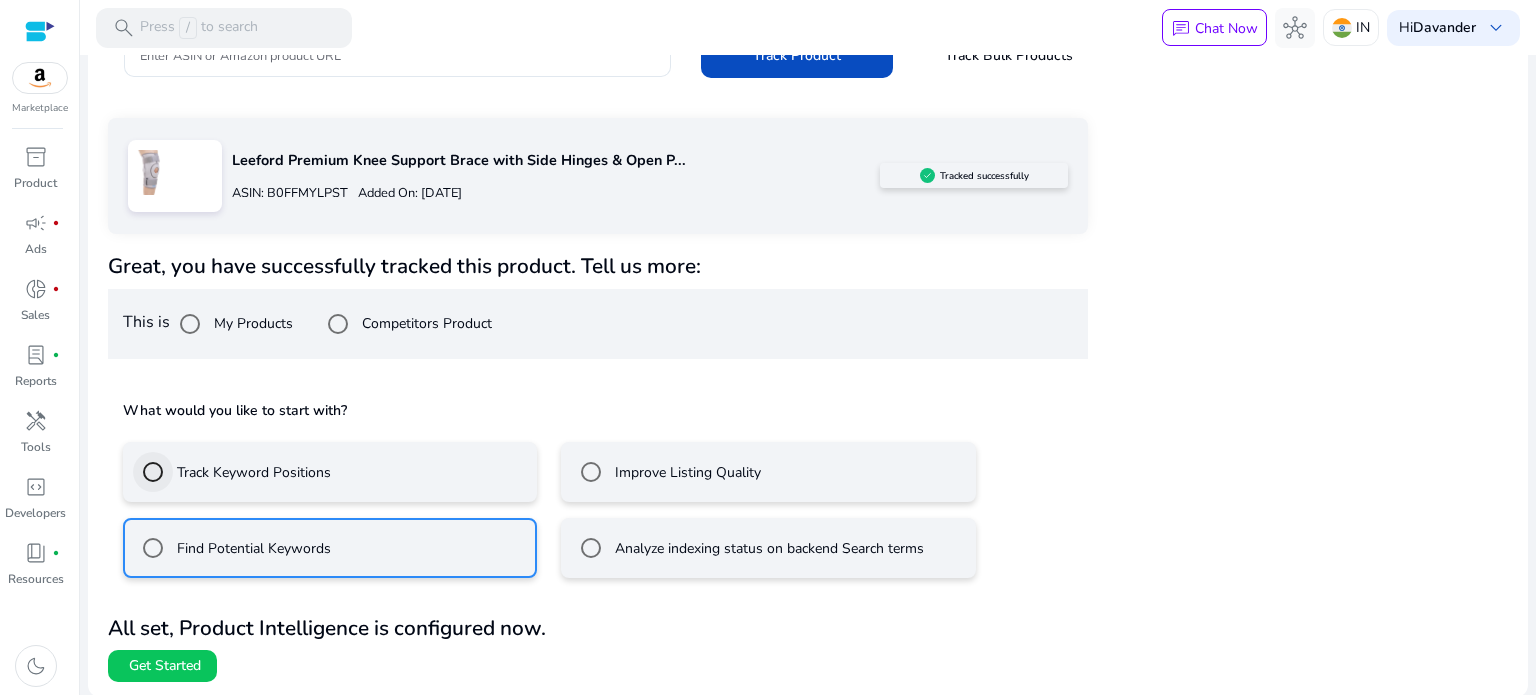 click at bounding box center (153, 472) 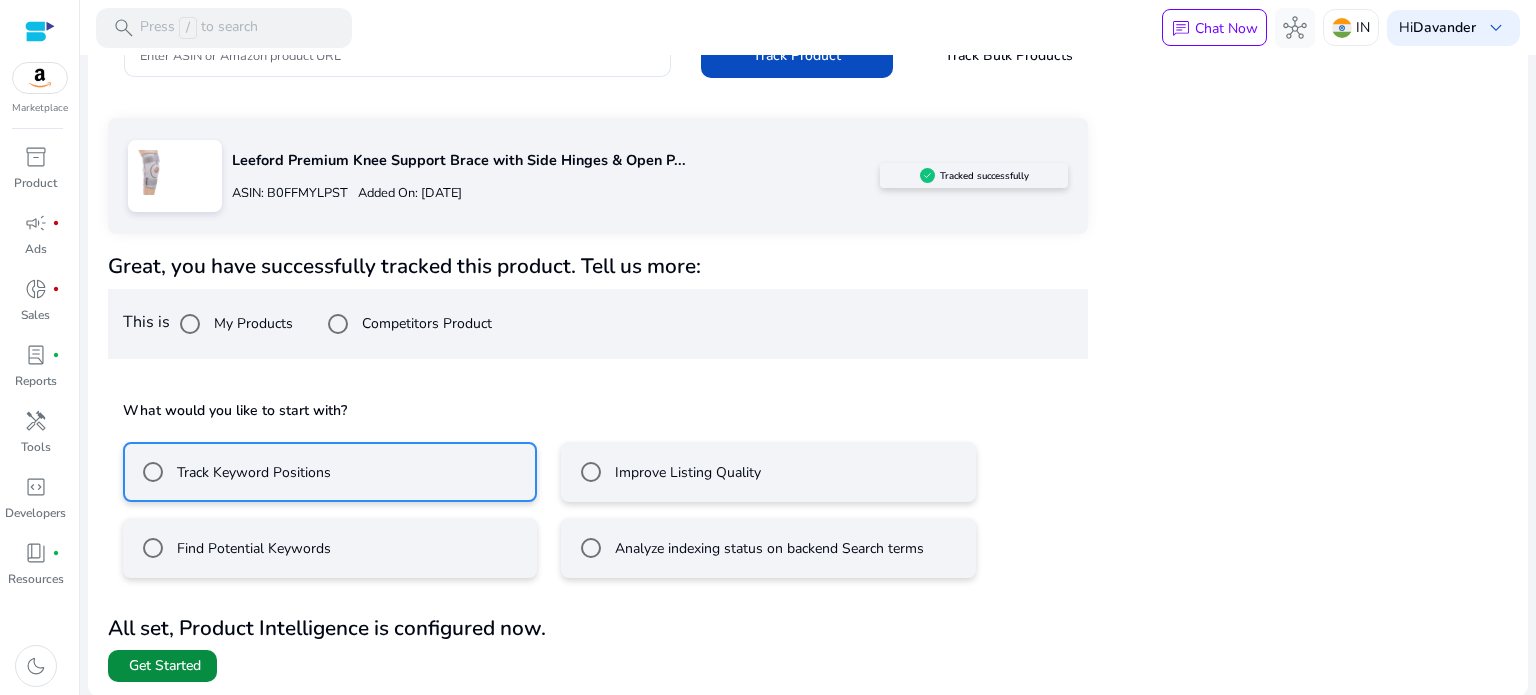 click at bounding box center [162, 666] 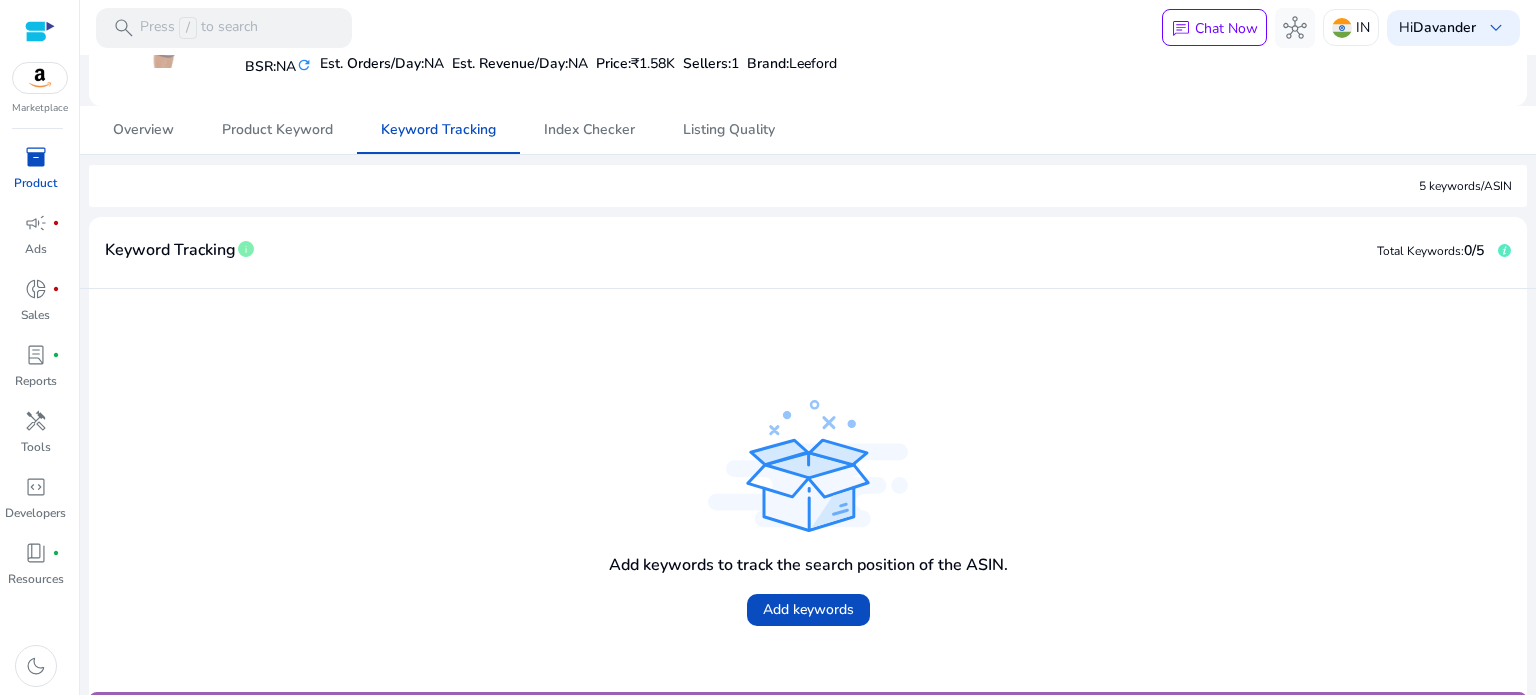 scroll, scrollTop: 200, scrollLeft: 0, axis: vertical 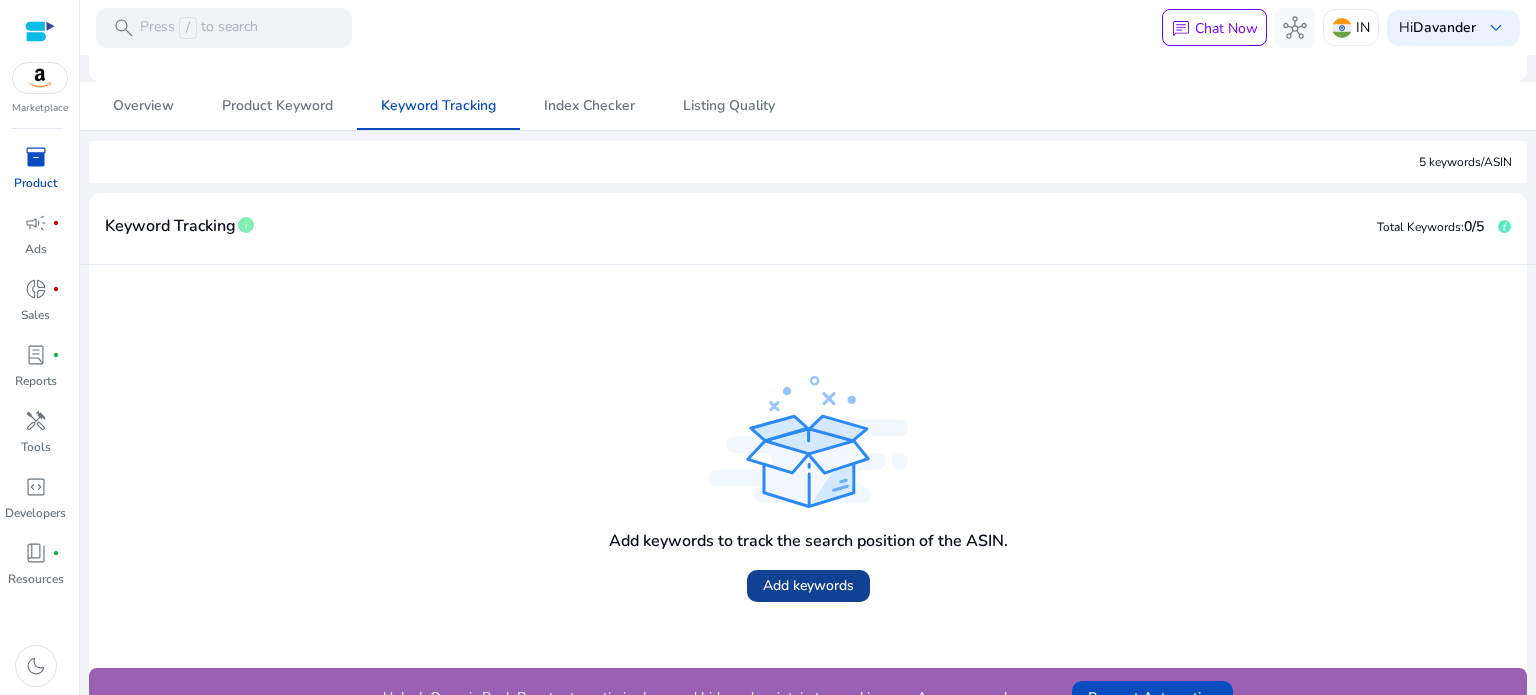 click at bounding box center [808, 586] 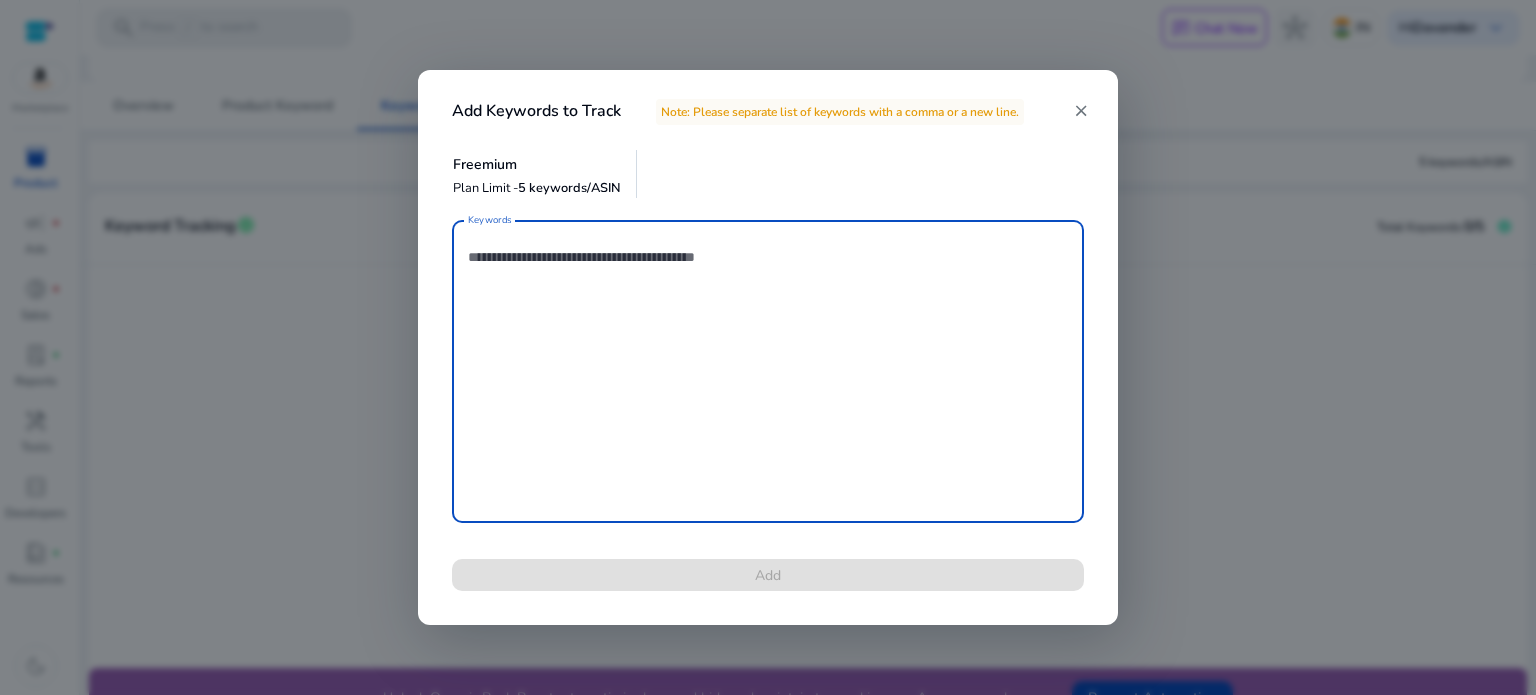 click on "close" at bounding box center [1081, 111] 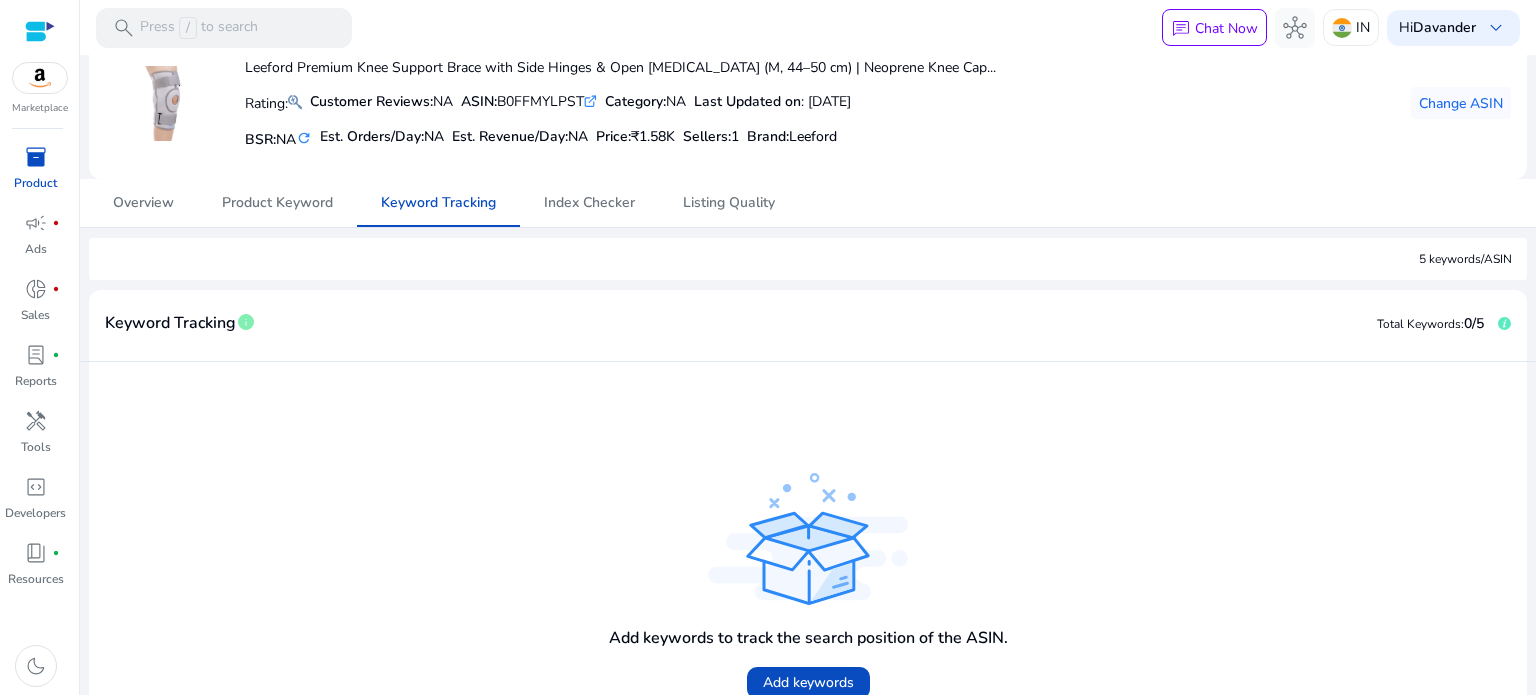 scroll, scrollTop: 0, scrollLeft: 0, axis: both 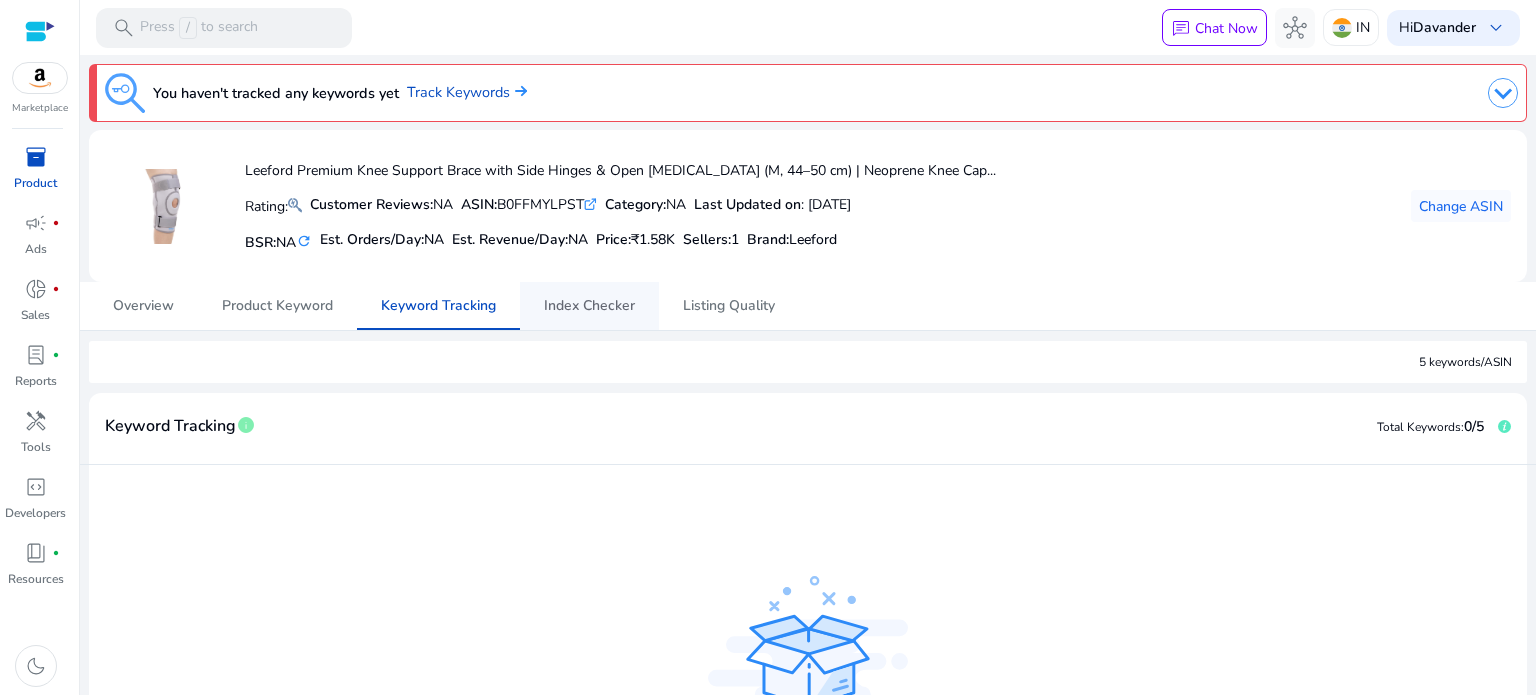 click on "Index Checker" at bounding box center [589, 306] 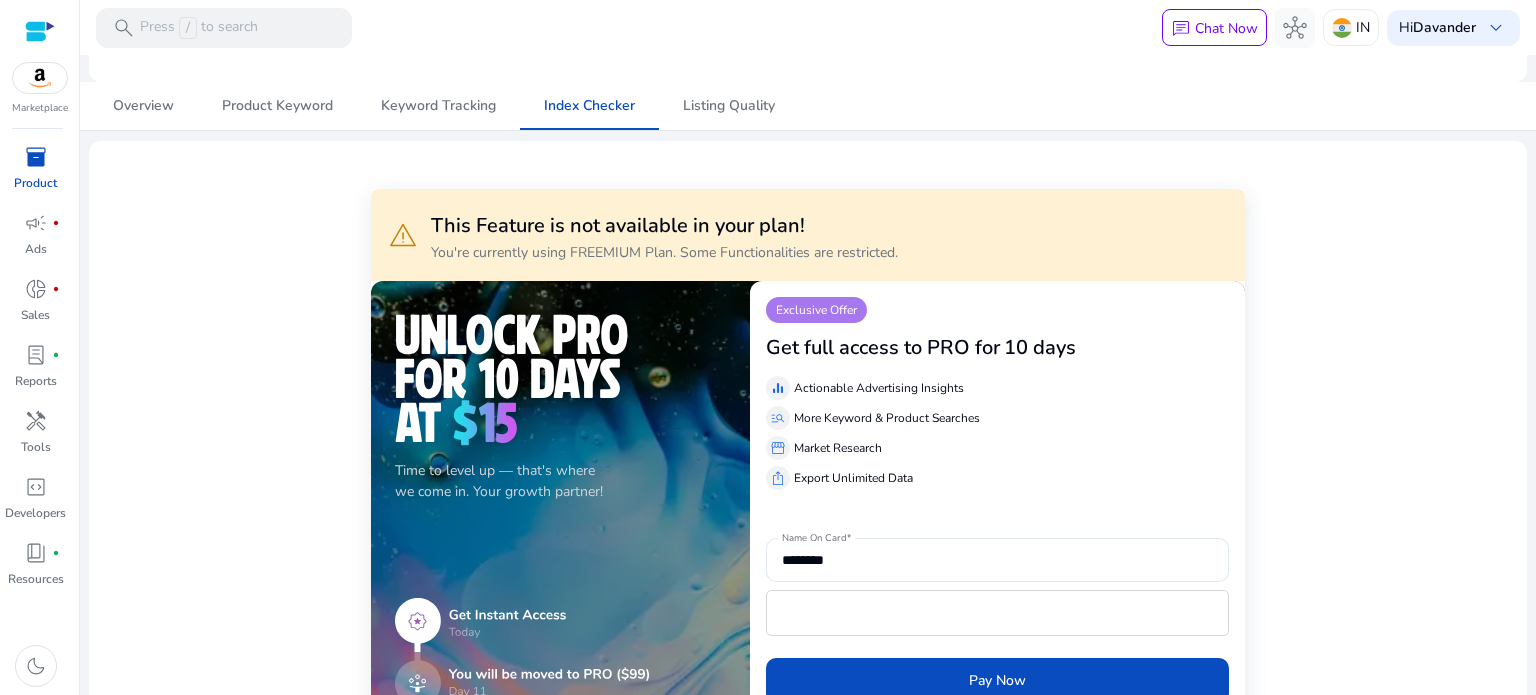 scroll, scrollTop: 100, scrollLeft: 0, axis: vertical 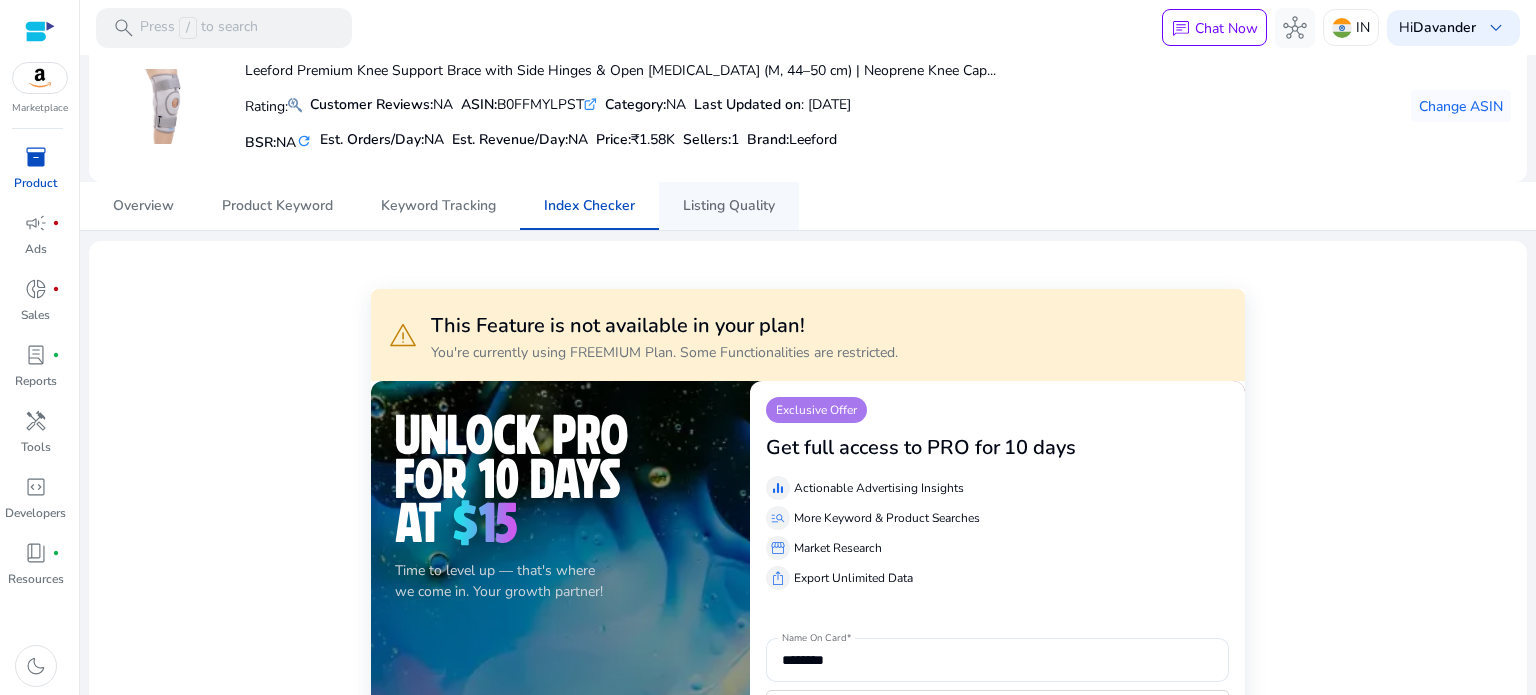 click on "Listing Quality" at bounding box center [729, 206] 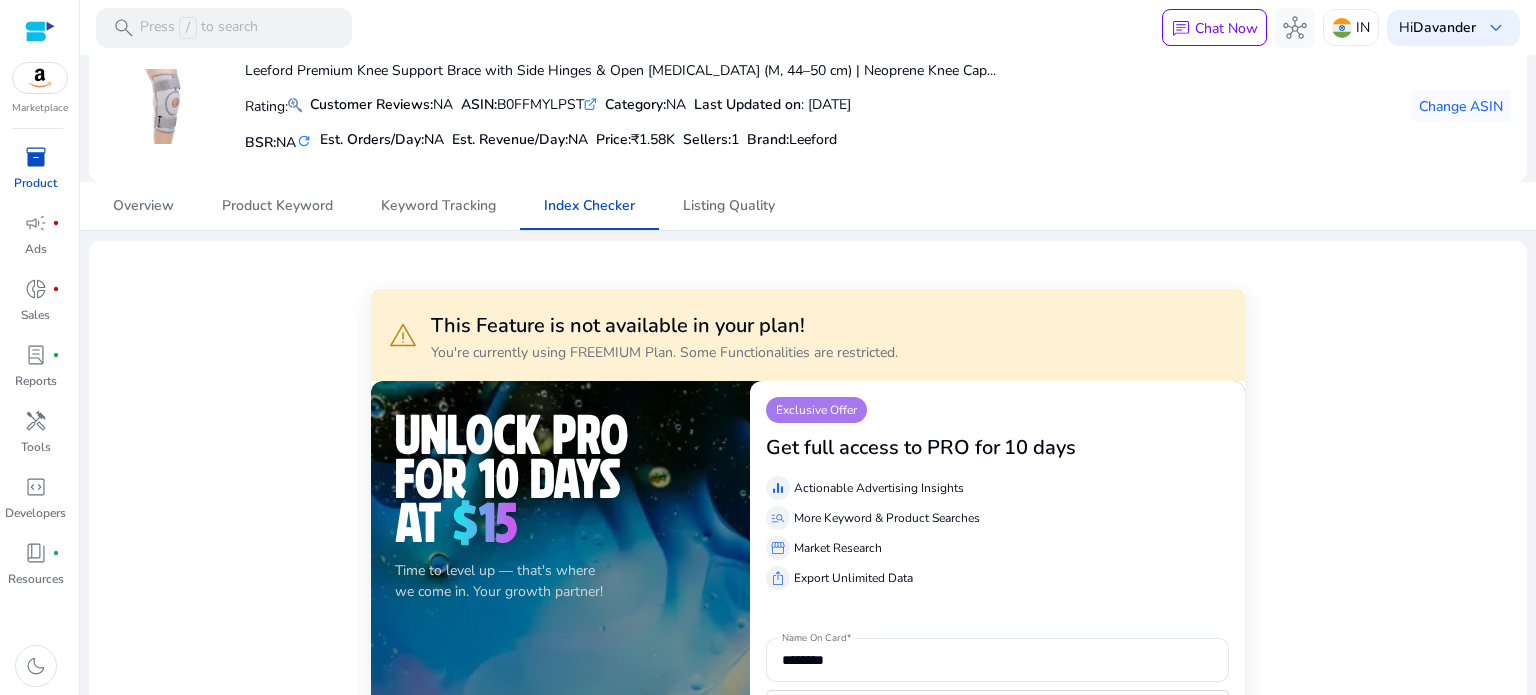 scroll, scrollTop: 0, scrollLeft: 0, axis: both 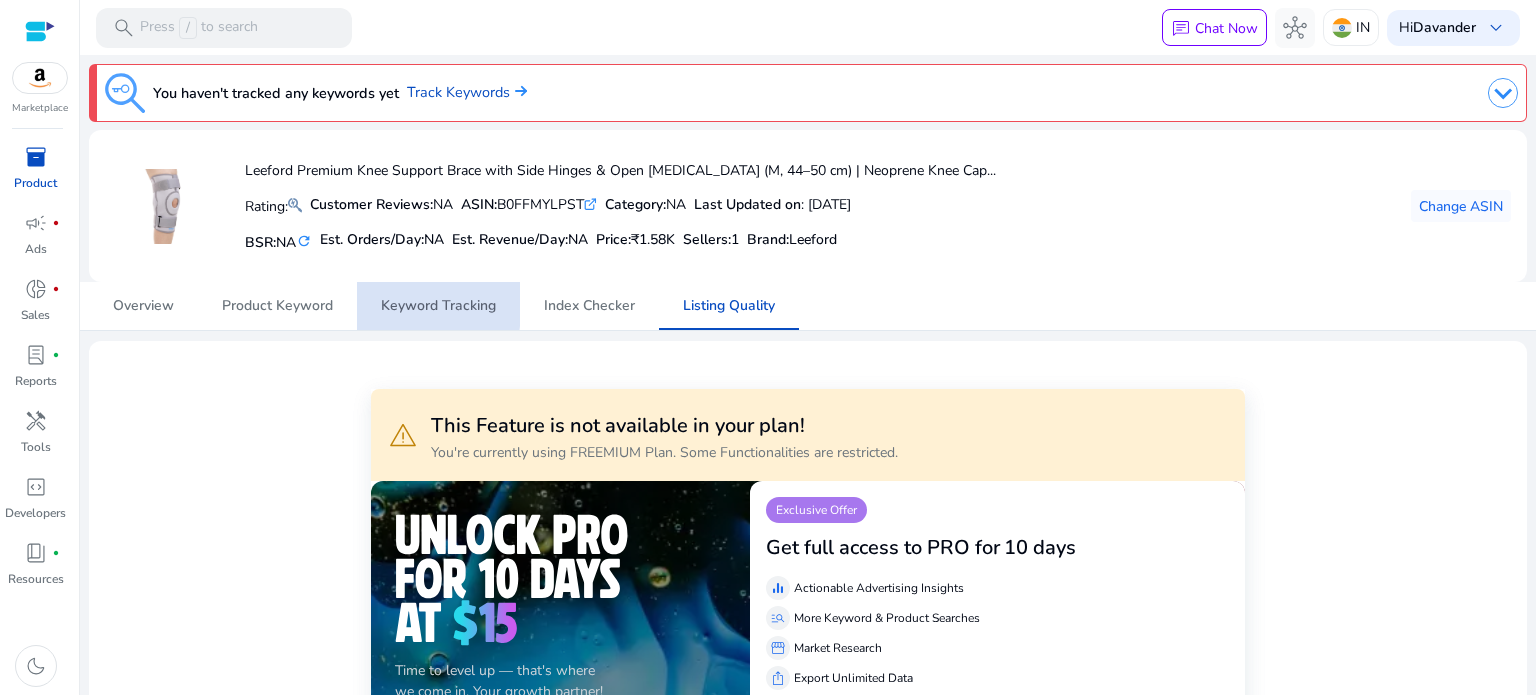 click on "Keyword Tracking" at bounding box center [438, 306] 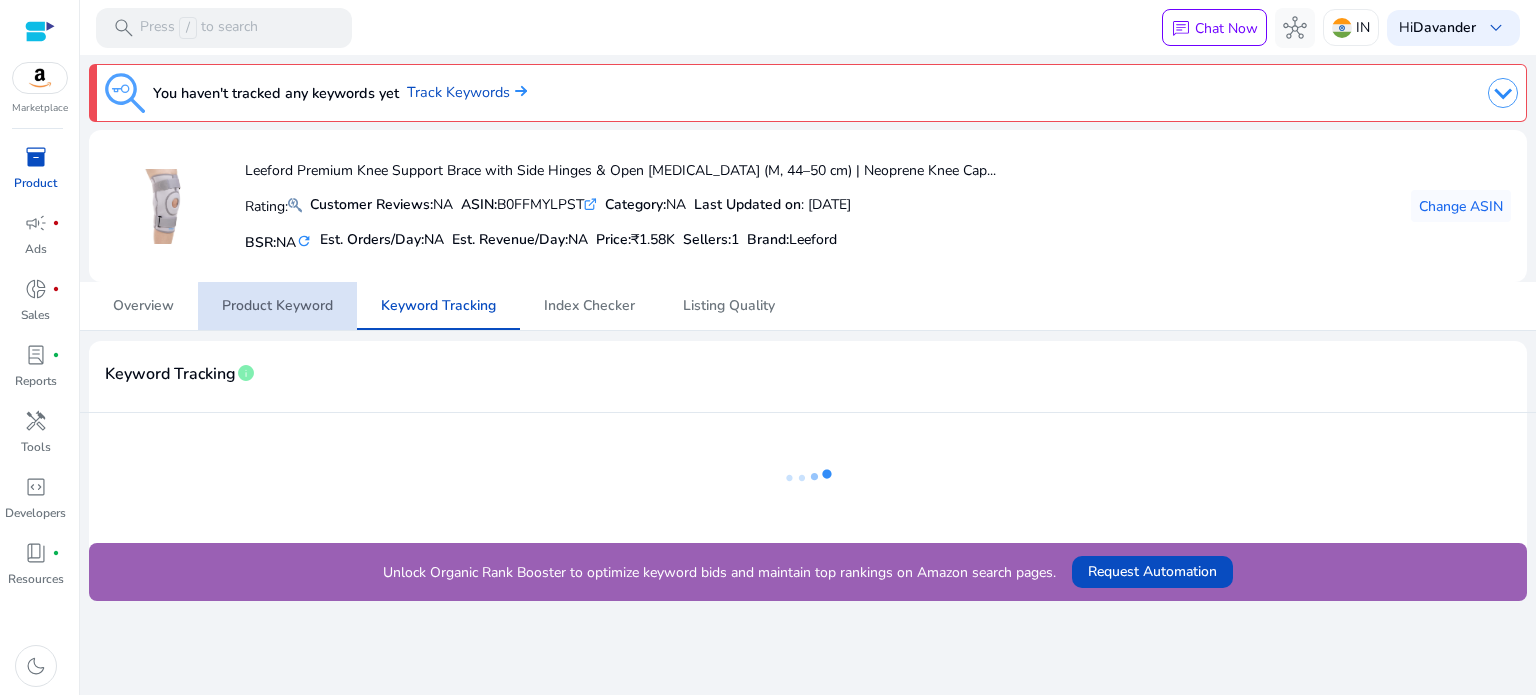 click on "Product Keyword" at bounding box center [277, 306] 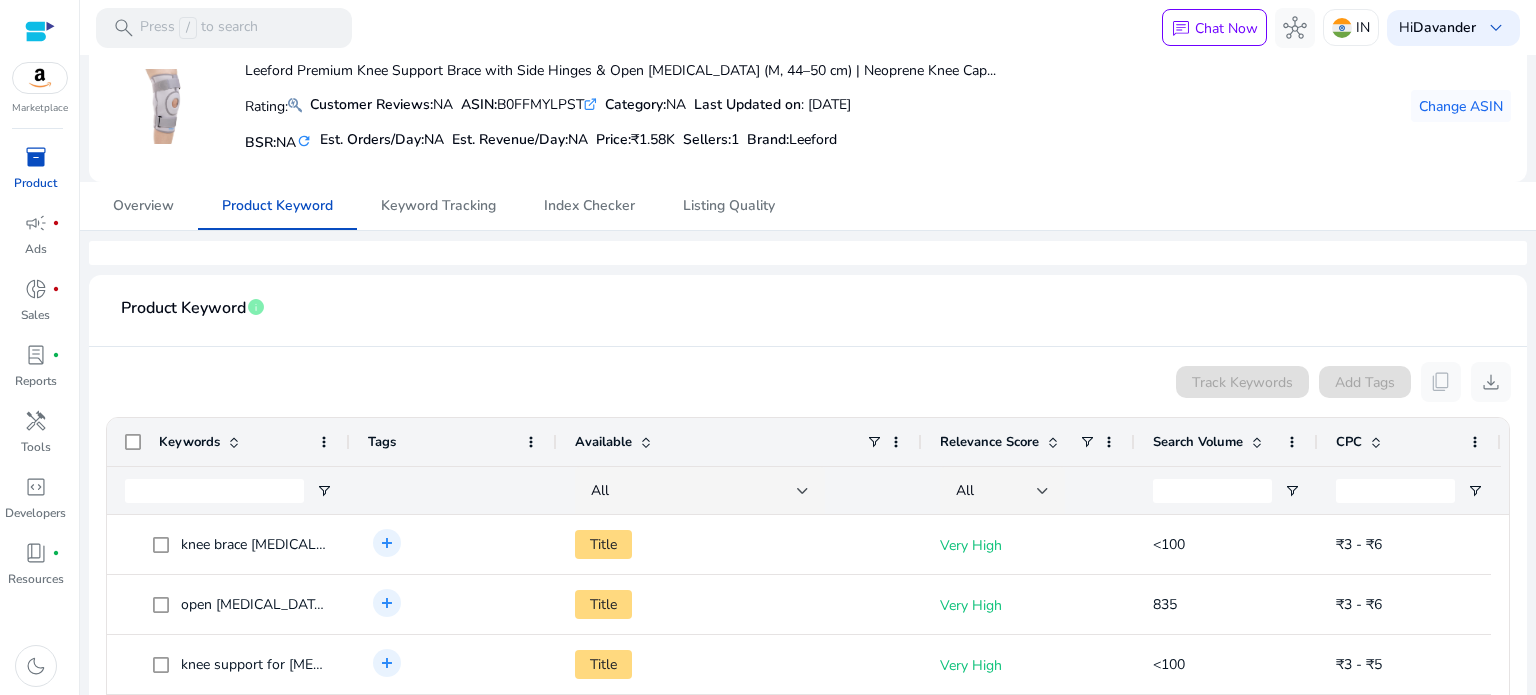 scroll, scrollTop: 300, scrollLeft: 0, axis: vertical 